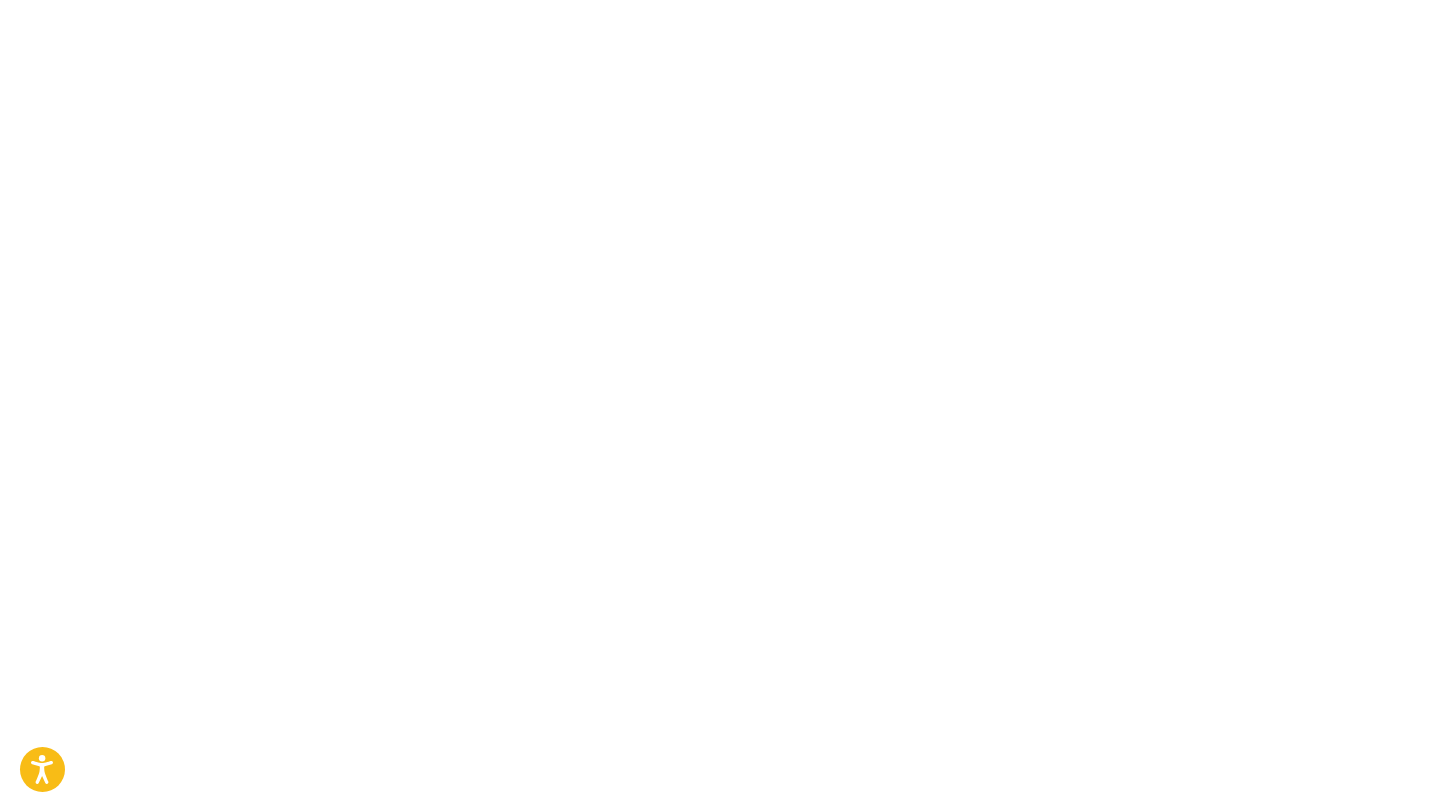 scroll, scrollTop: 0, scrollLeft: 0, axis: both 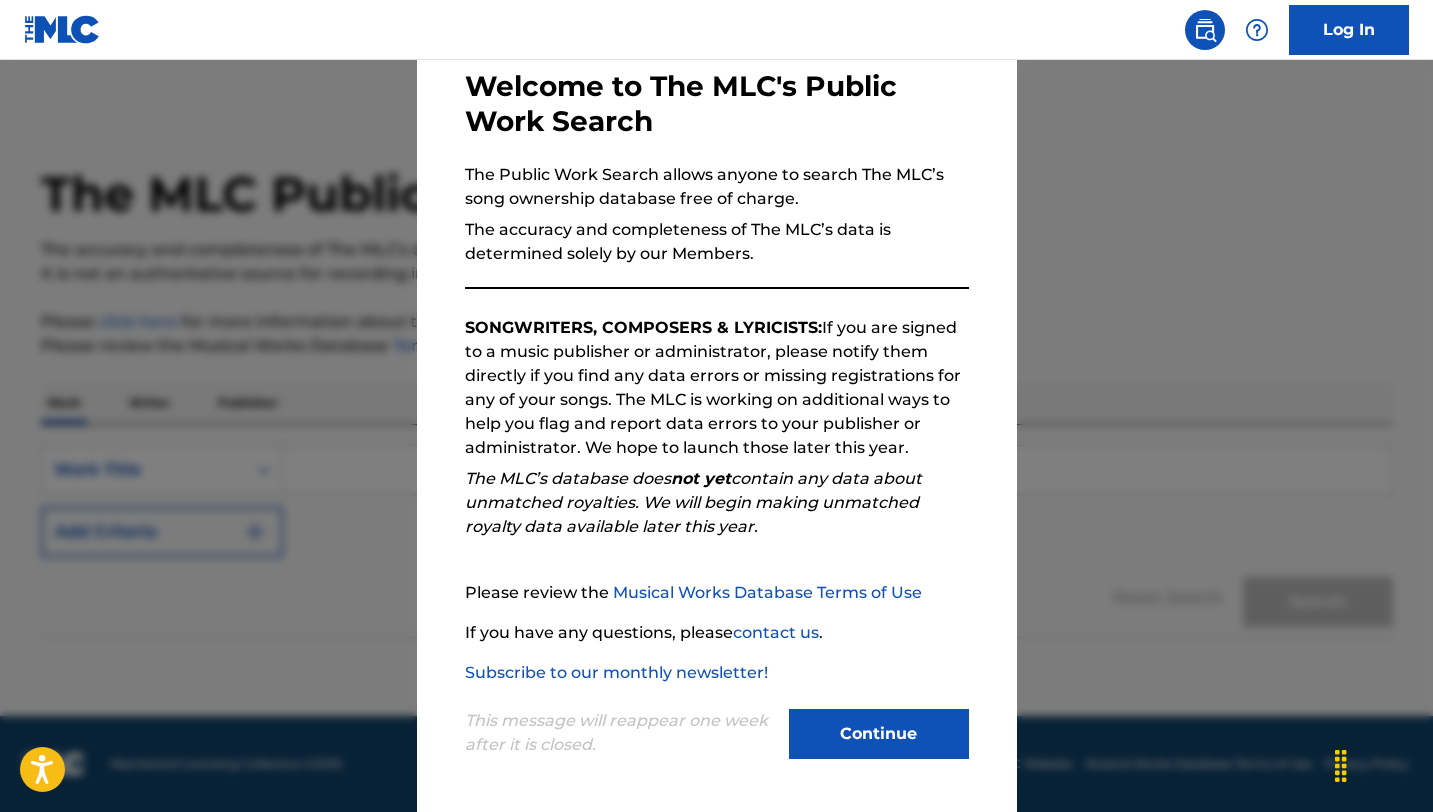 click on "Continue" at bounding box center [879, 734] 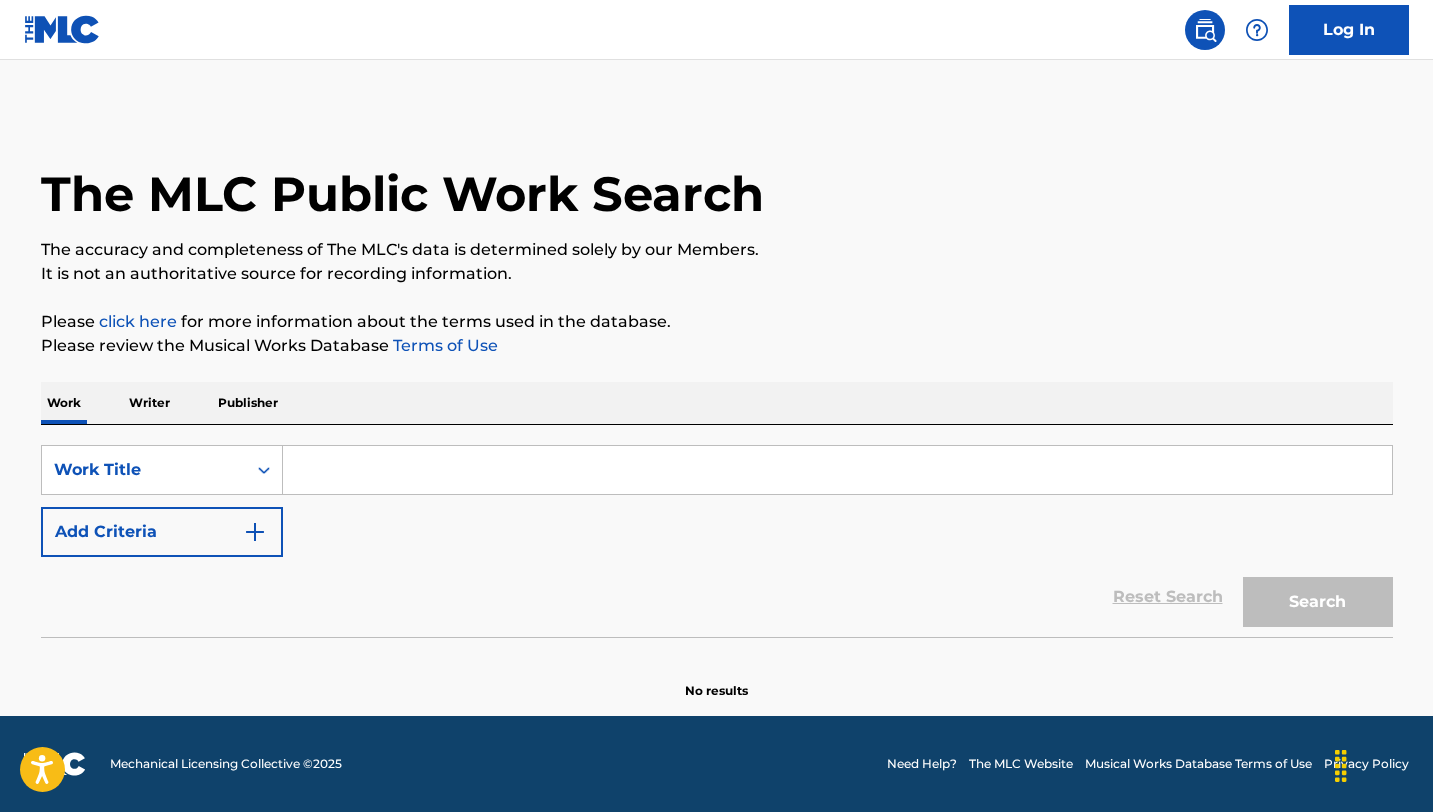 click on "Publisher" at bounding box center (248, 403) 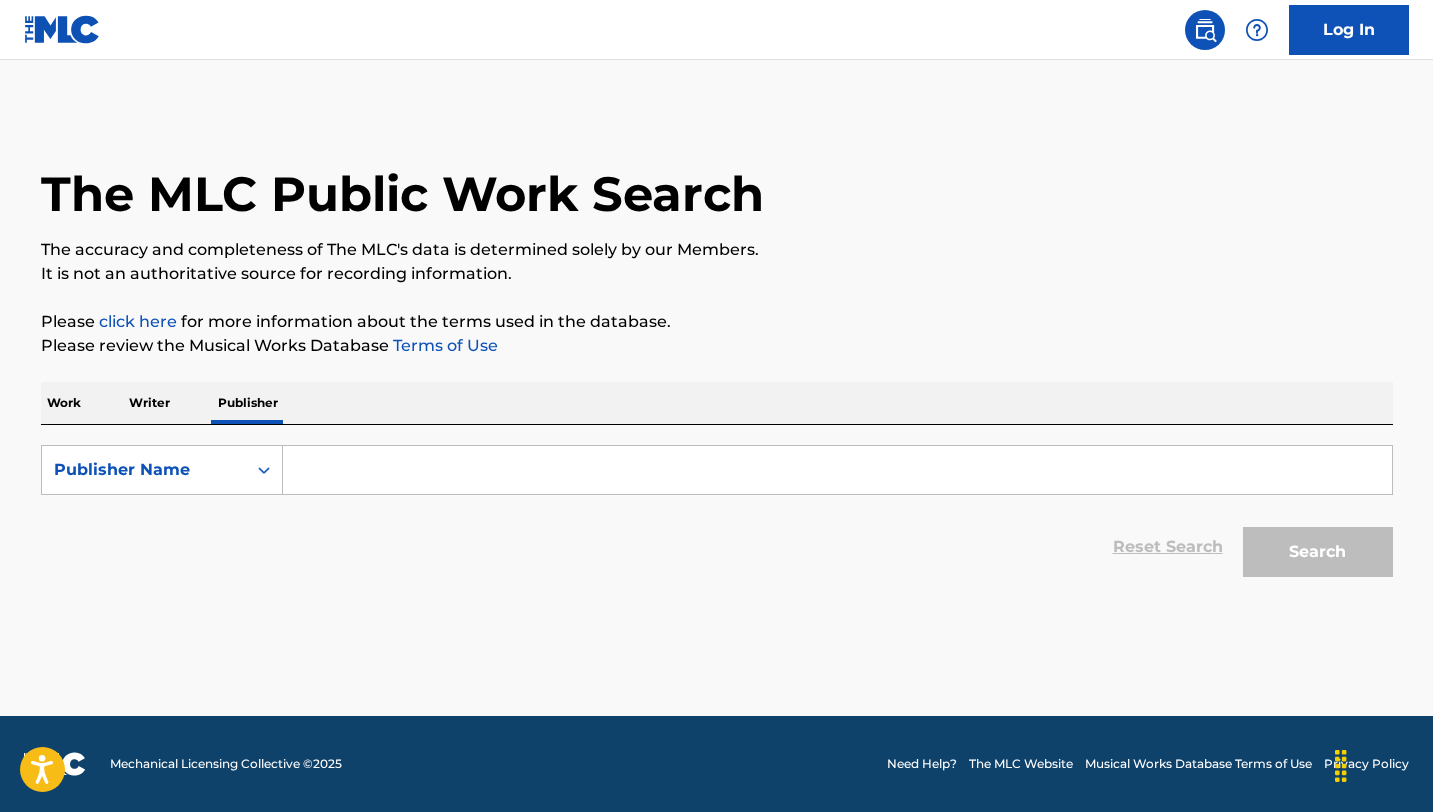 click at bounding box center [837, 470] 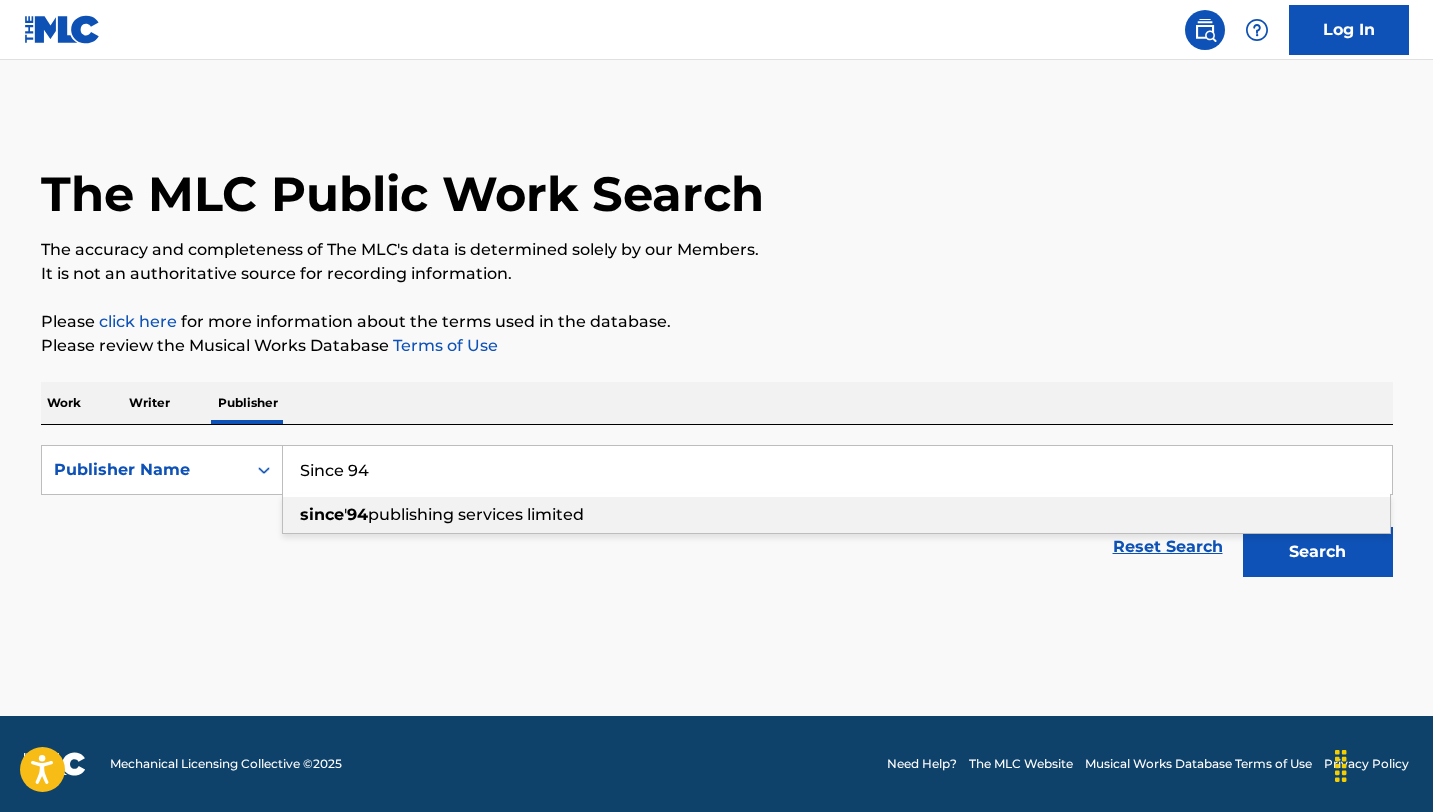 click on "94" at bounding box center [357, 514] 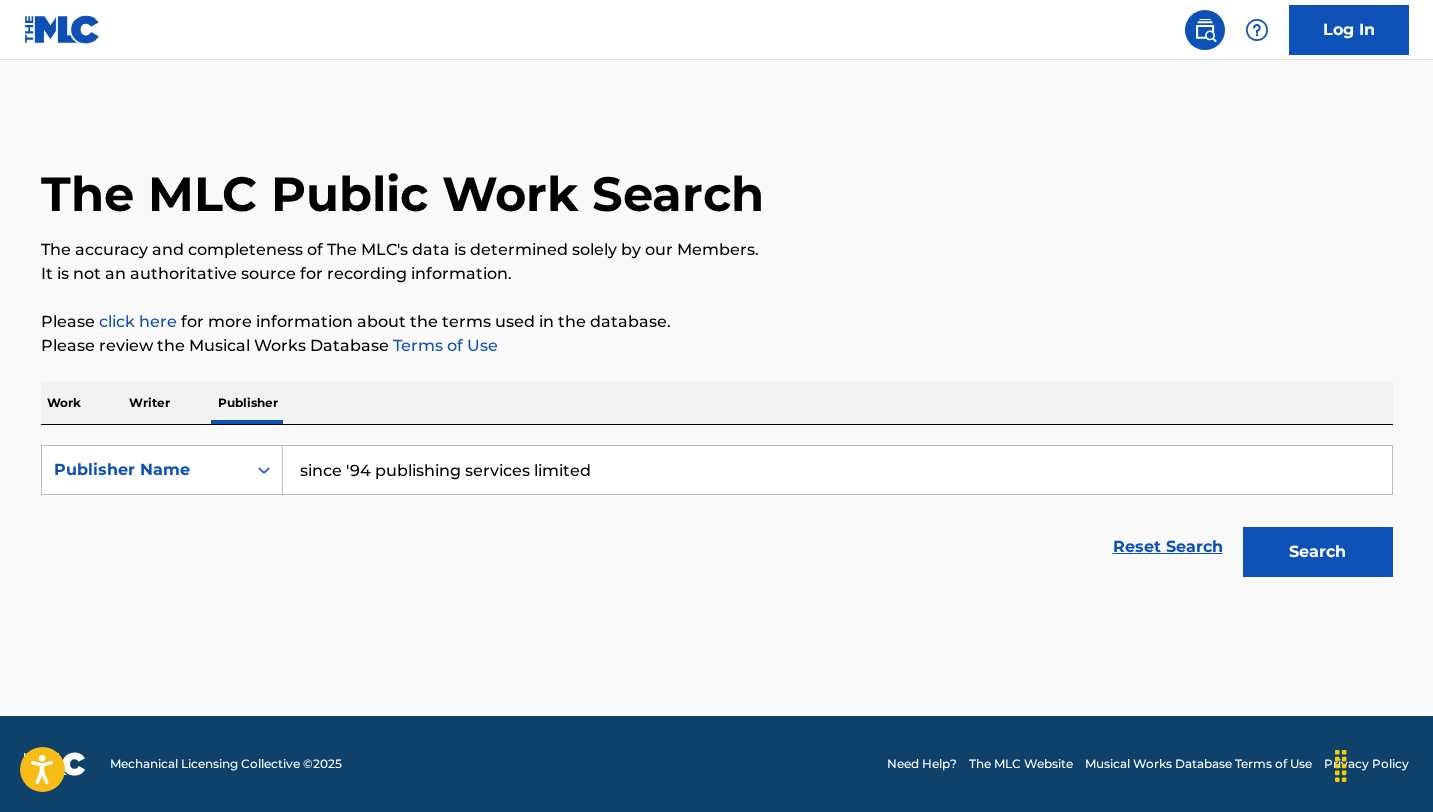 click on "Search" at bounding box center (1318, 552) 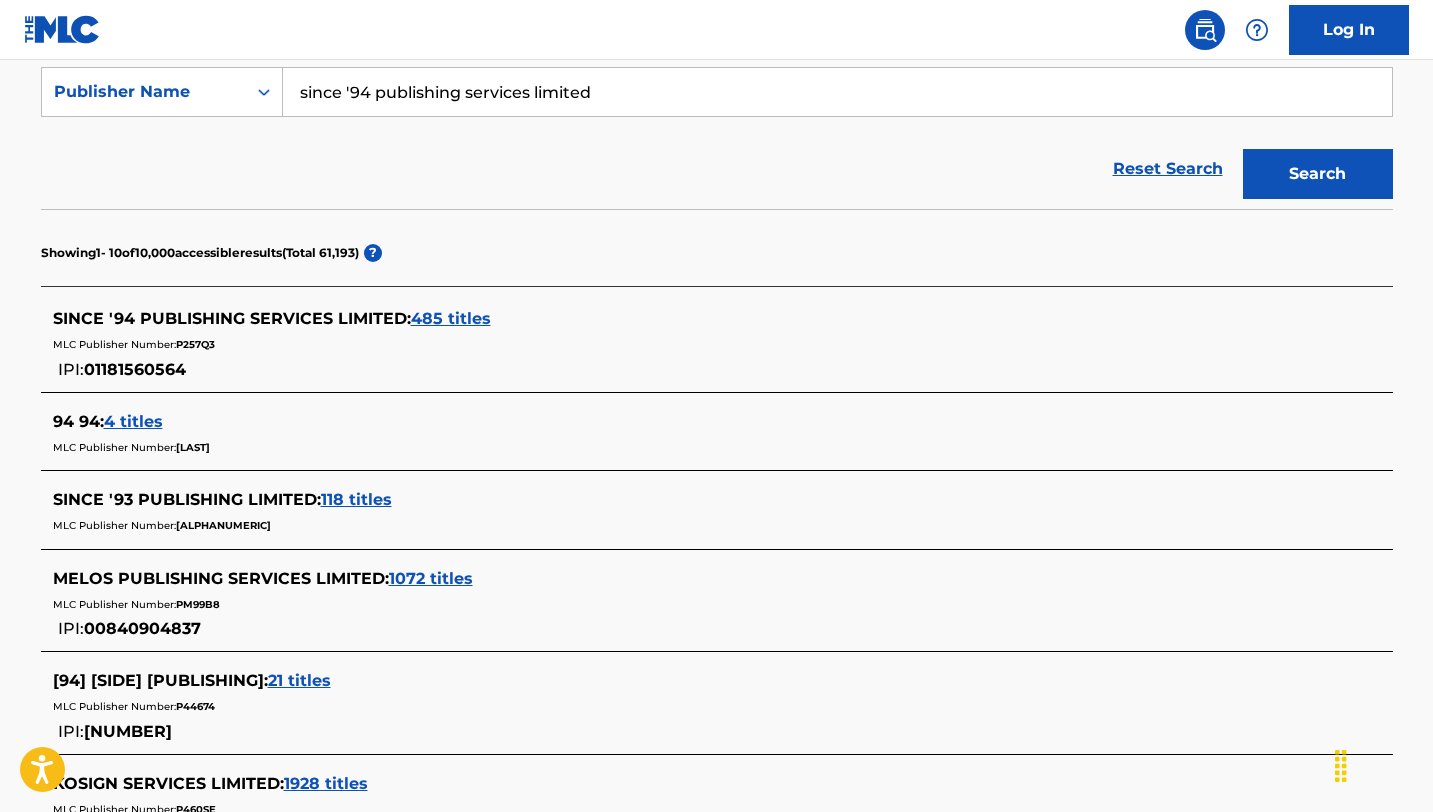 scroll, scrollTop: 368, scrollLeft: 0, axis: vertical 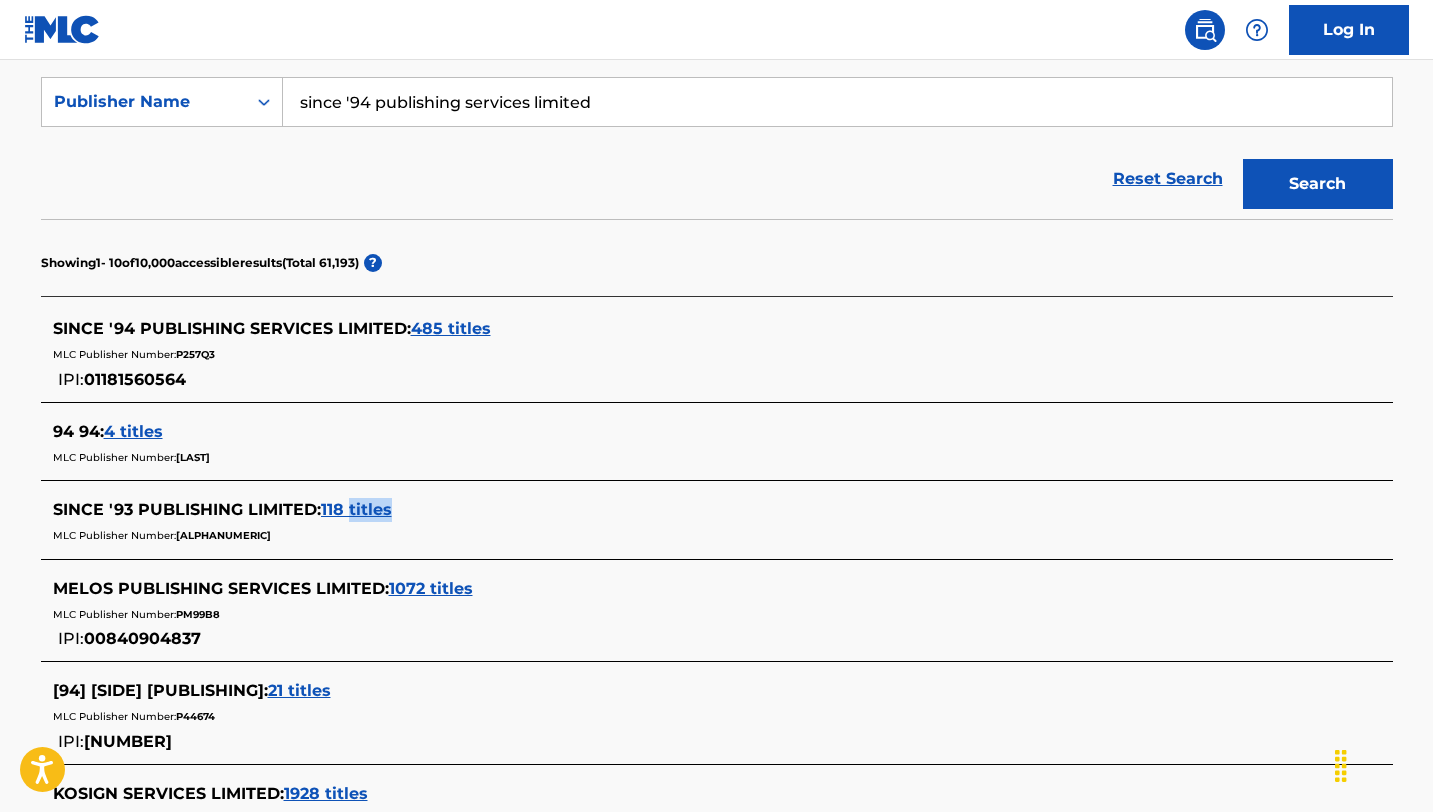 click on "118 titles" at bounding box center [356, 509] 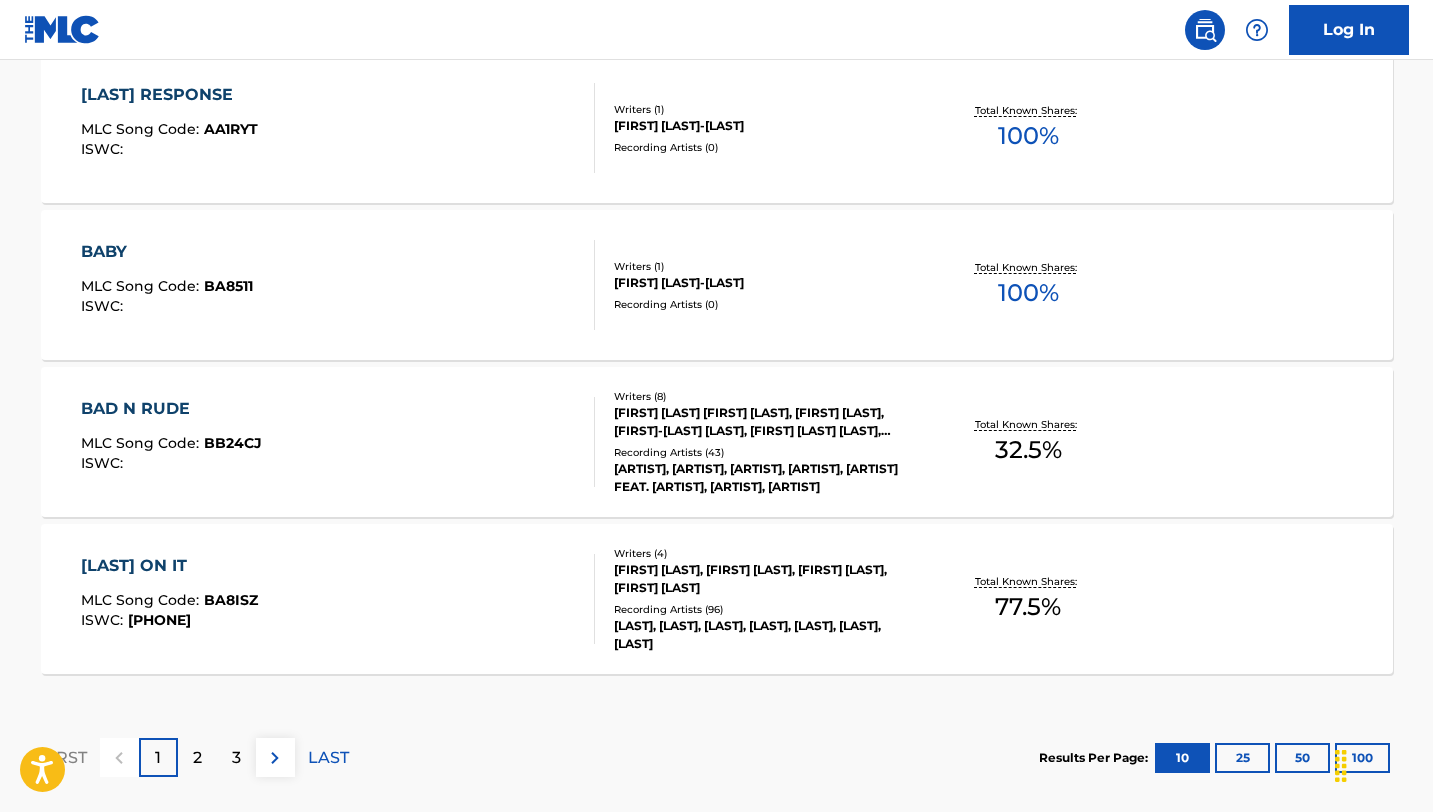 scroll, scrollTop: 1717, scrollLeft: 0, axis: vertical 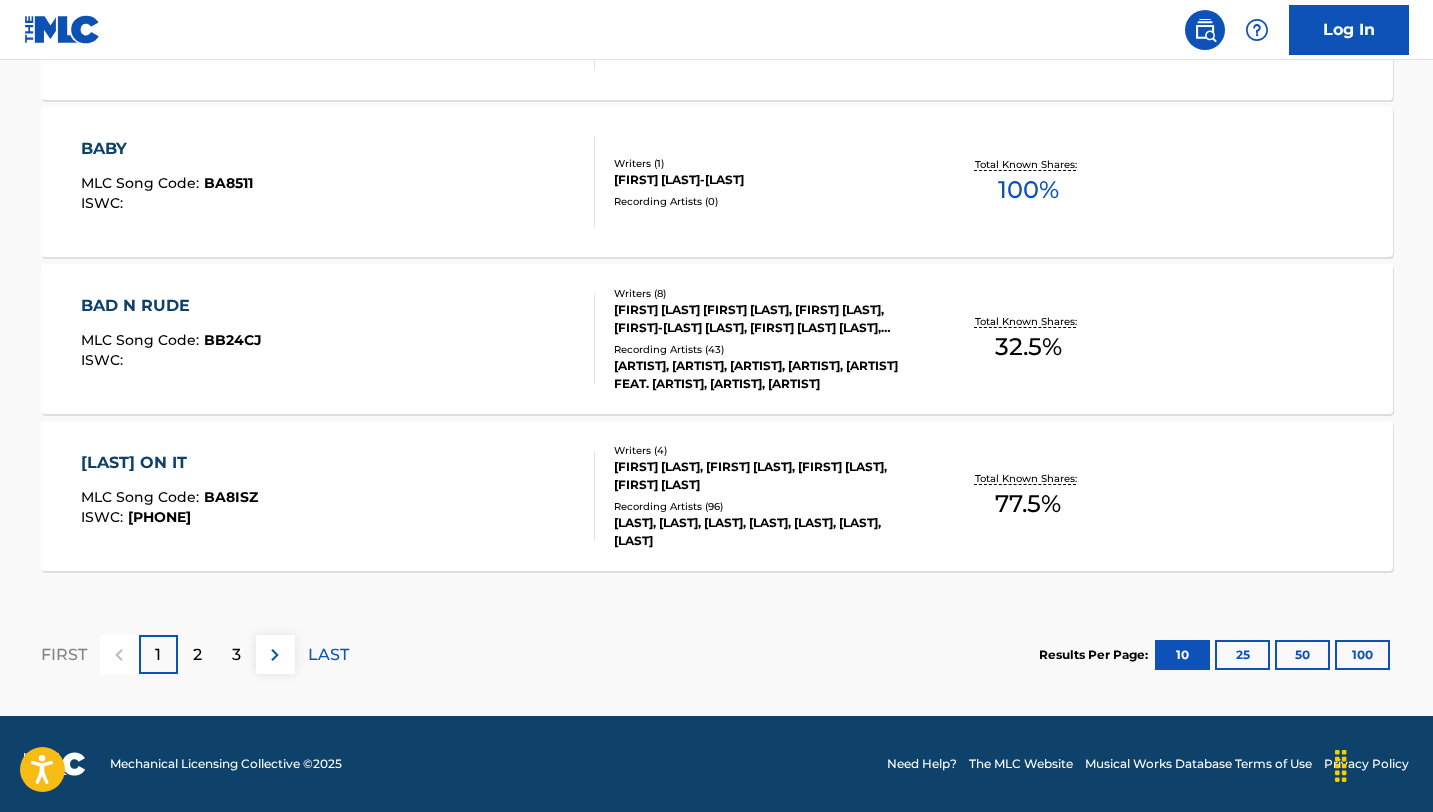 click on "2" at bounding box center [197, 654] 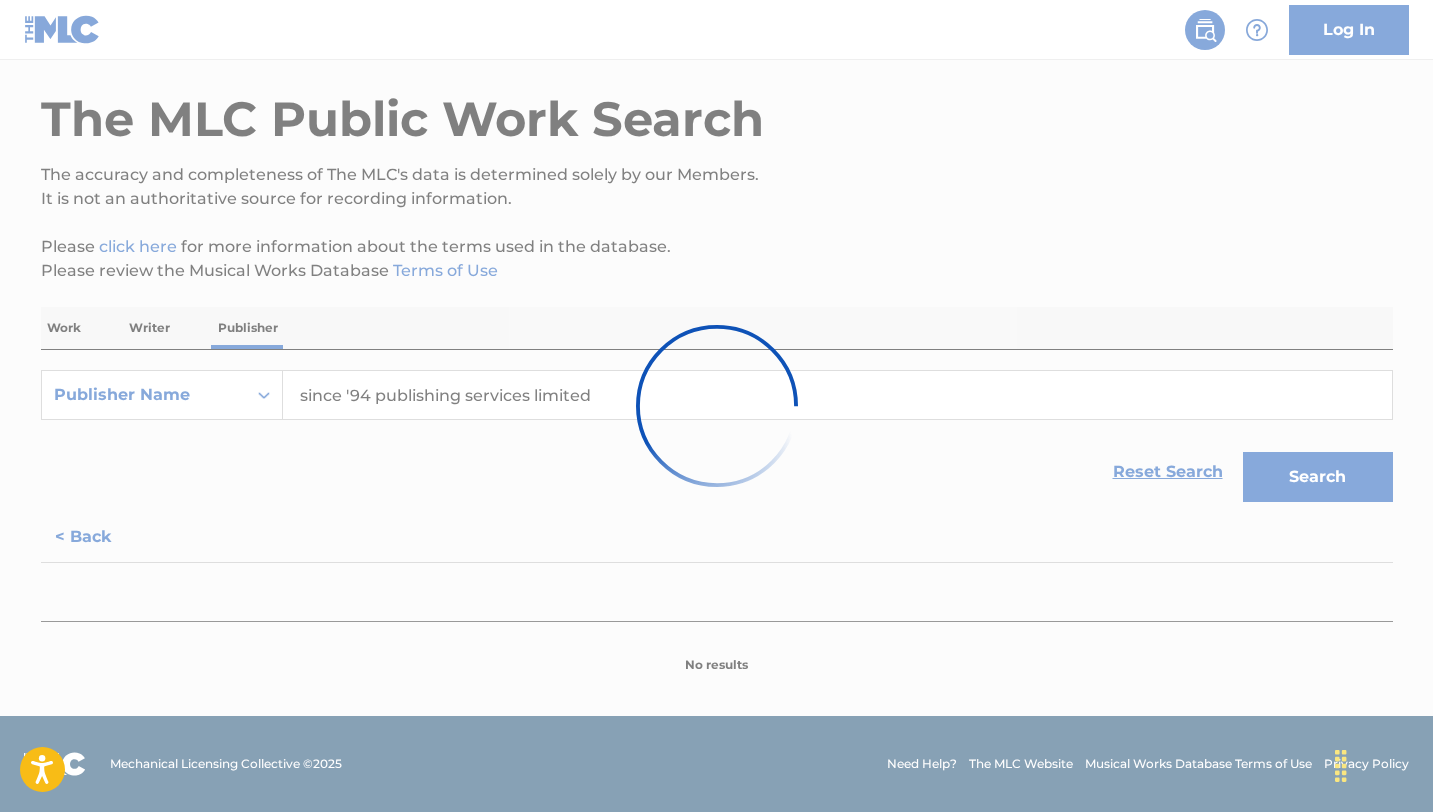 scroll, scrollTop: 1717, scrollLeft: 0, axis: vertical 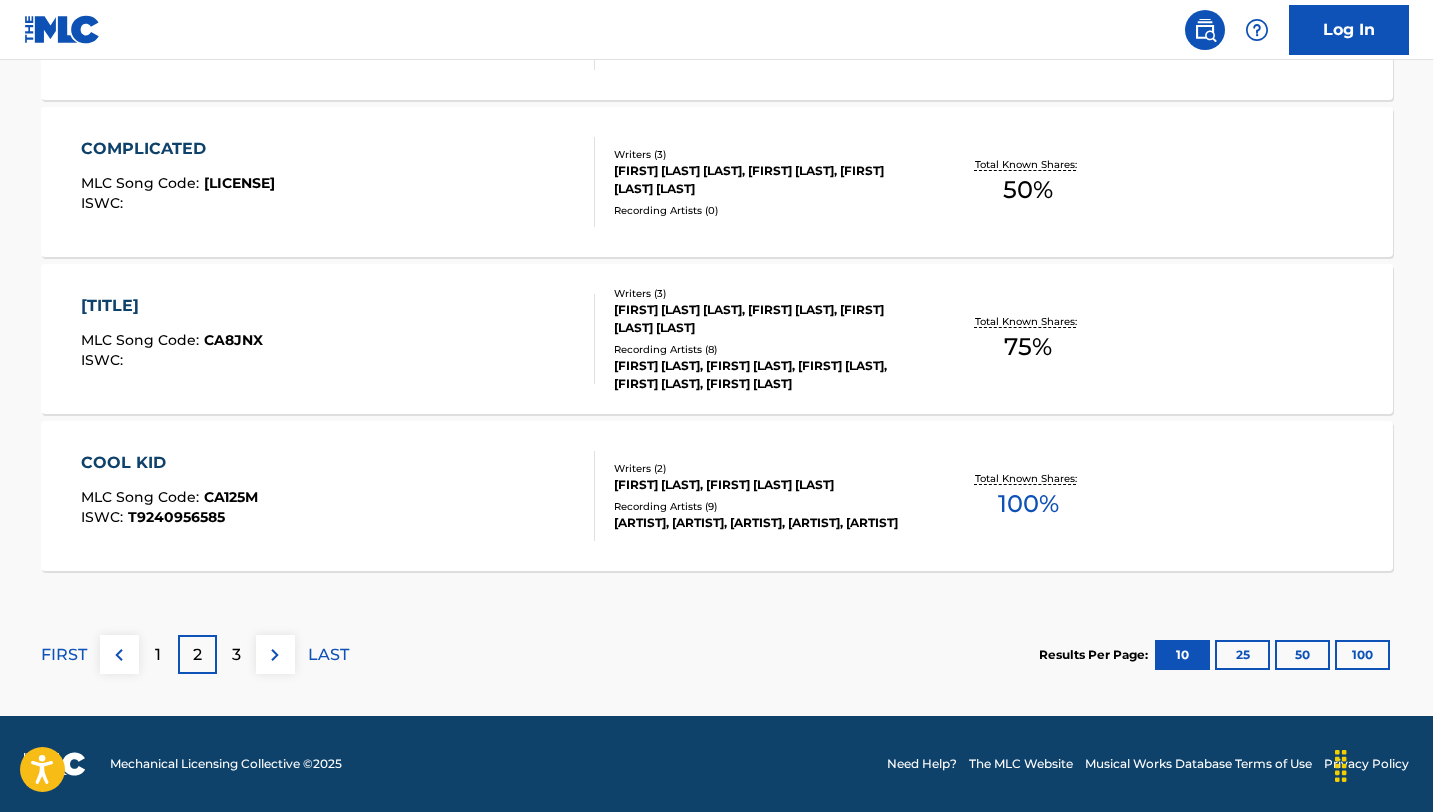 click on "100" at bounding box center [1362, 655] 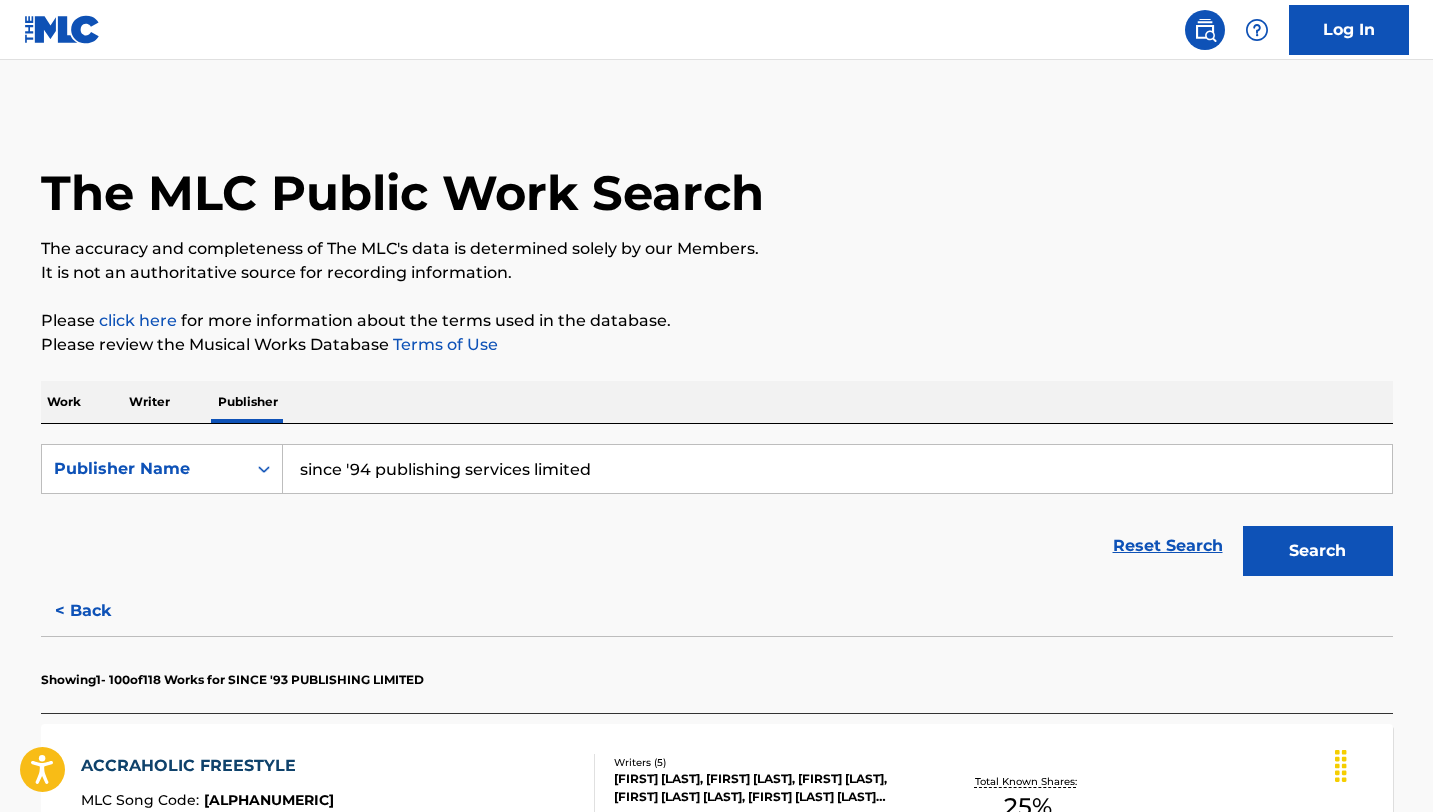scroll, scrollTop: 0, scrollLeft: 0, axis: both 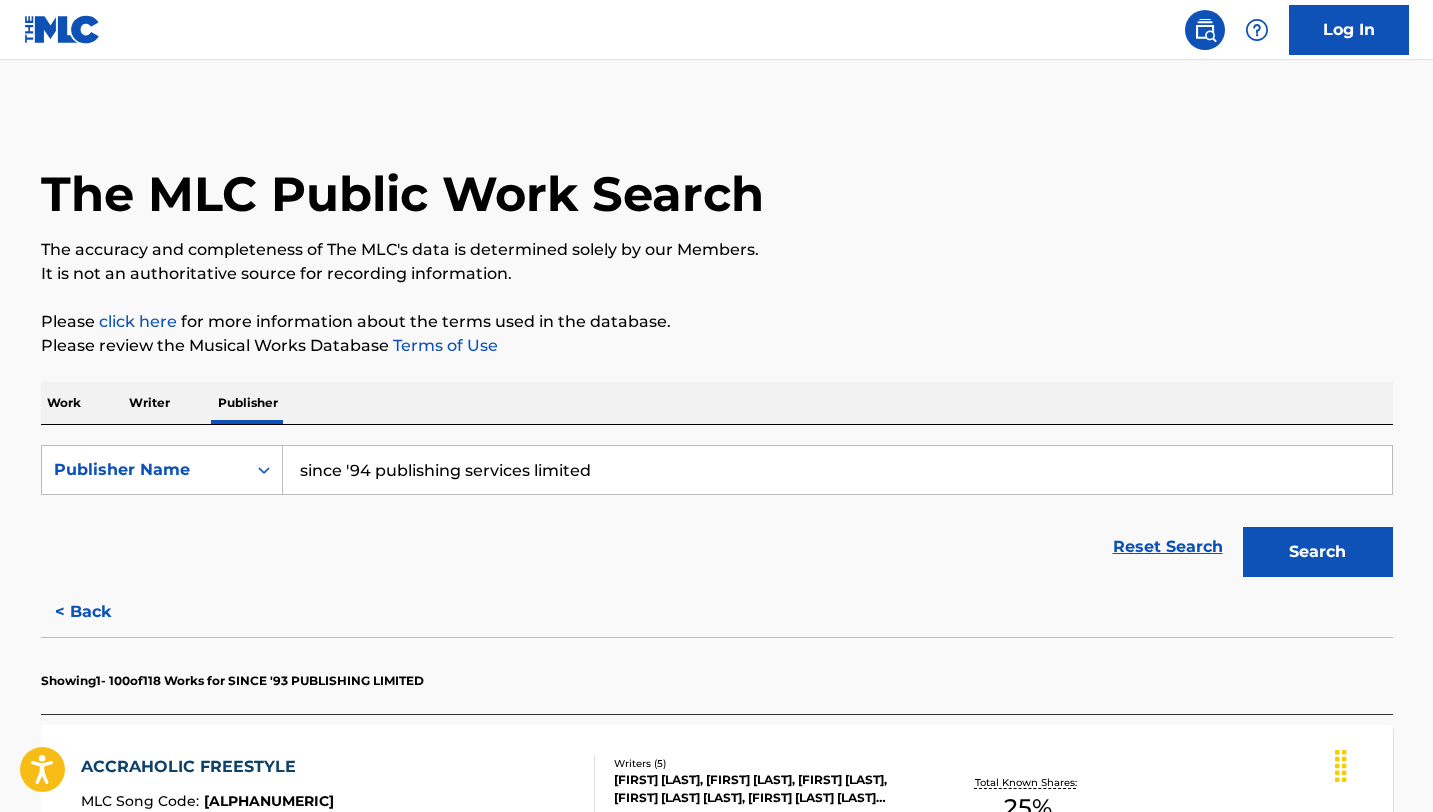 click on "< Back" at bounding box center [101, 612] 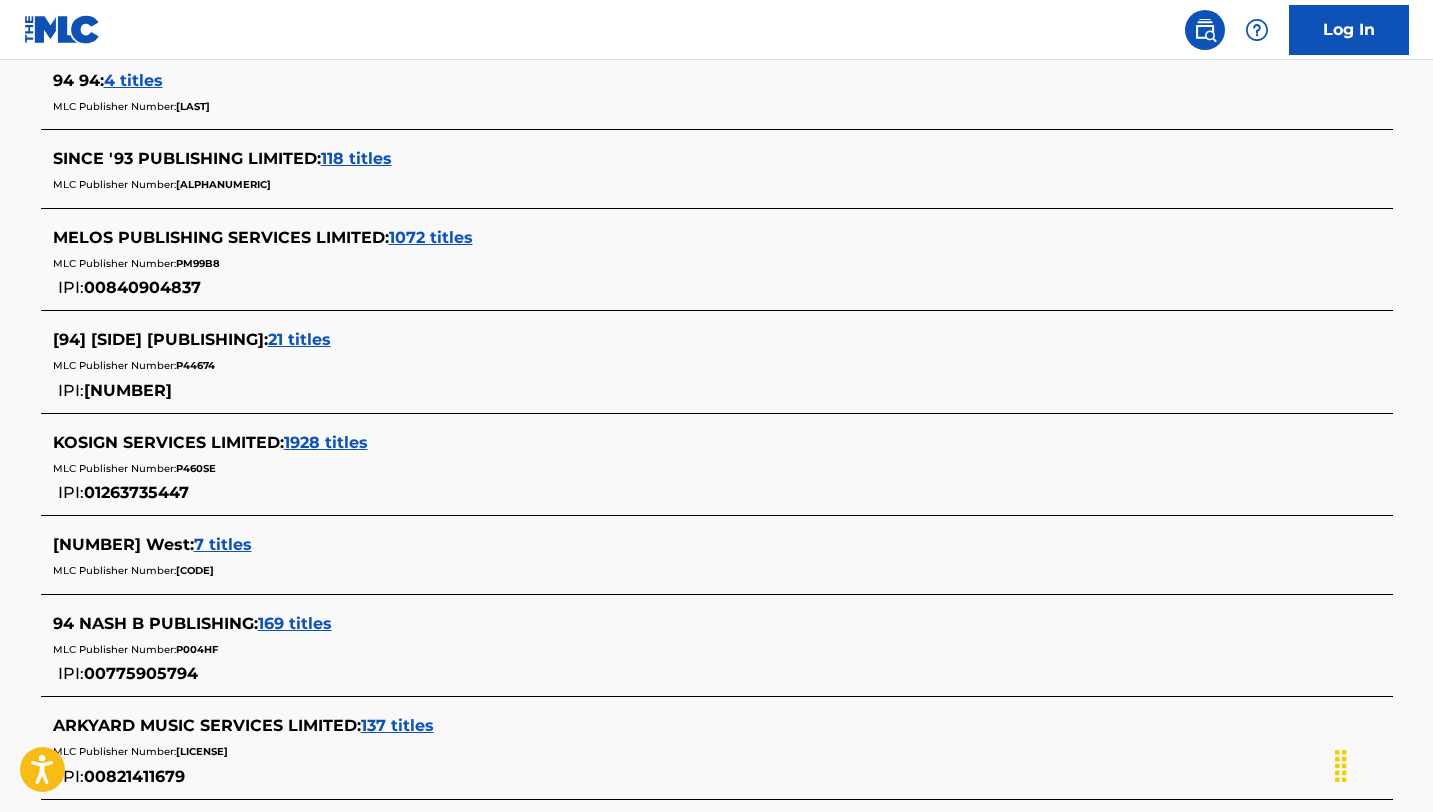 scroll, scrollTop: 785, scrollLeft: 0, axis: vertical 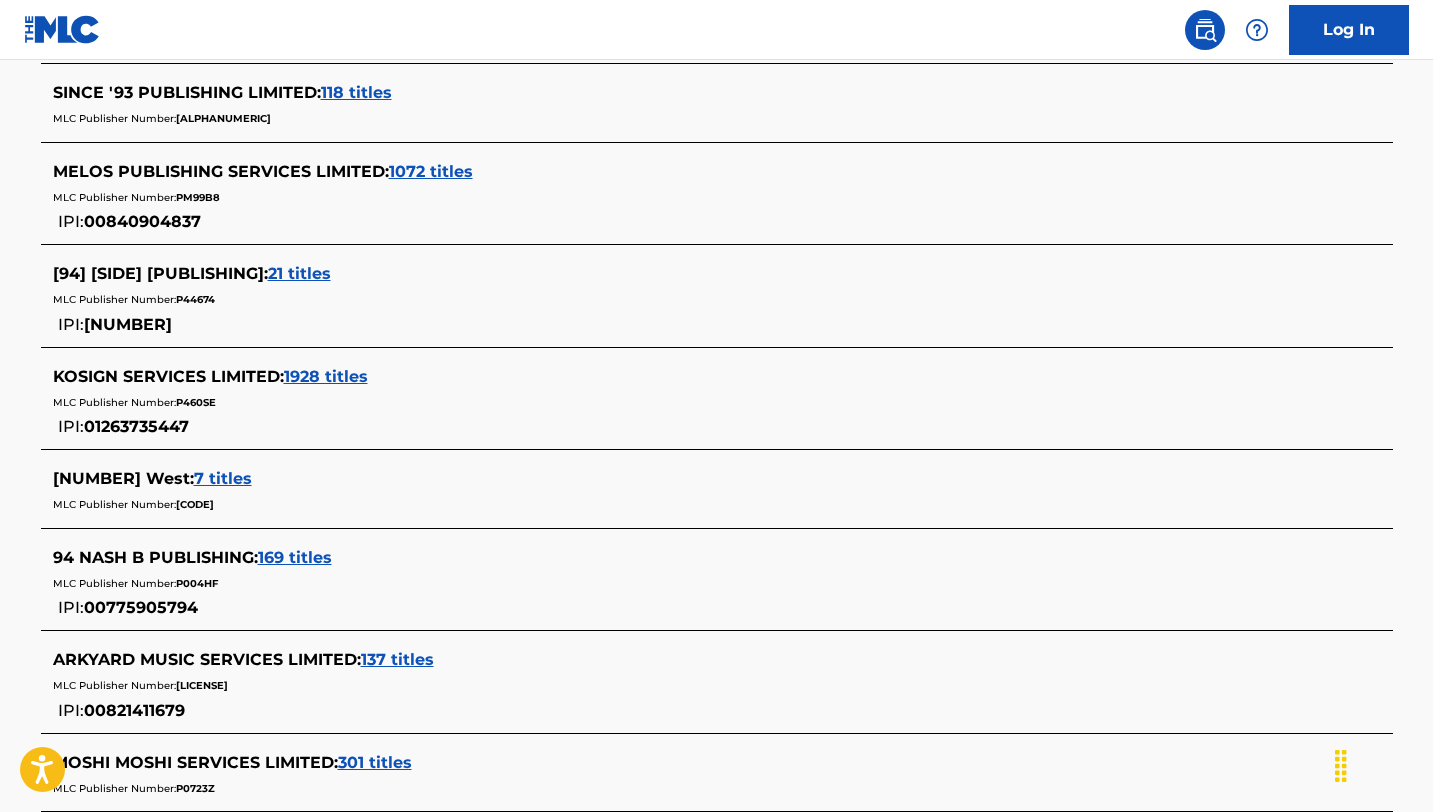 click on "1928 titles" at bounding box center [326, 376] 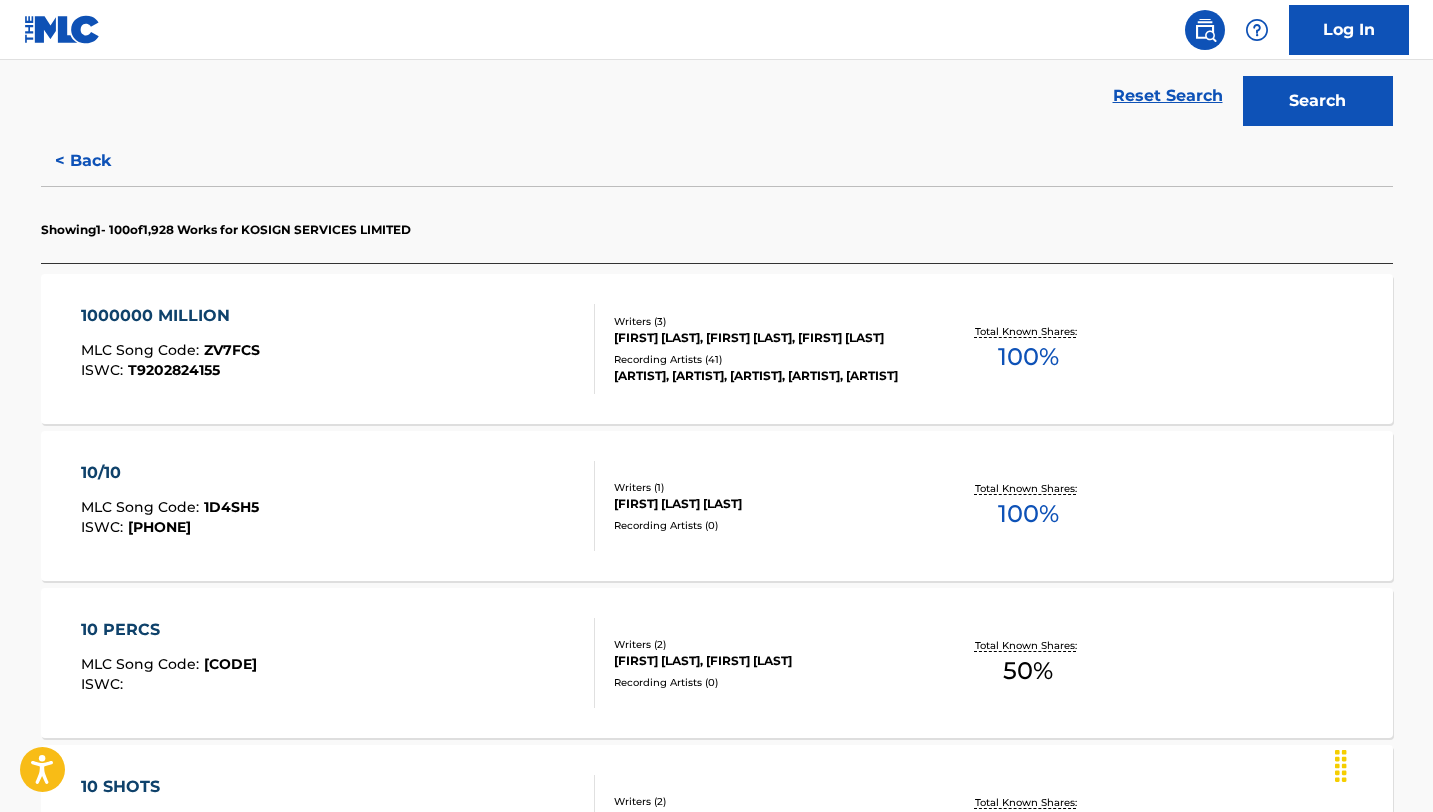 scroll, scrollTop: 0, scrollLeft: 0, axis: both 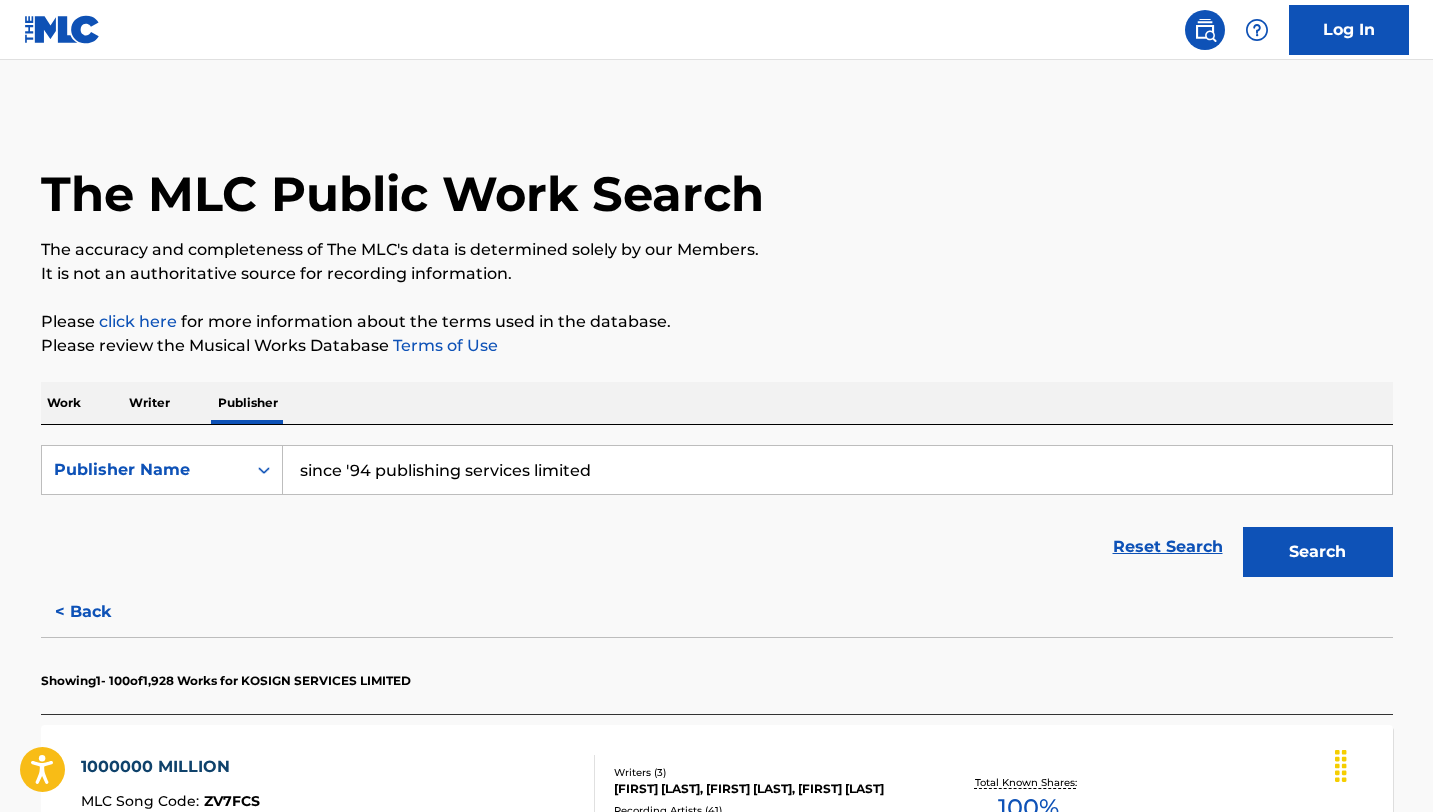 click on "< Back" at bounding box center [101, 612] 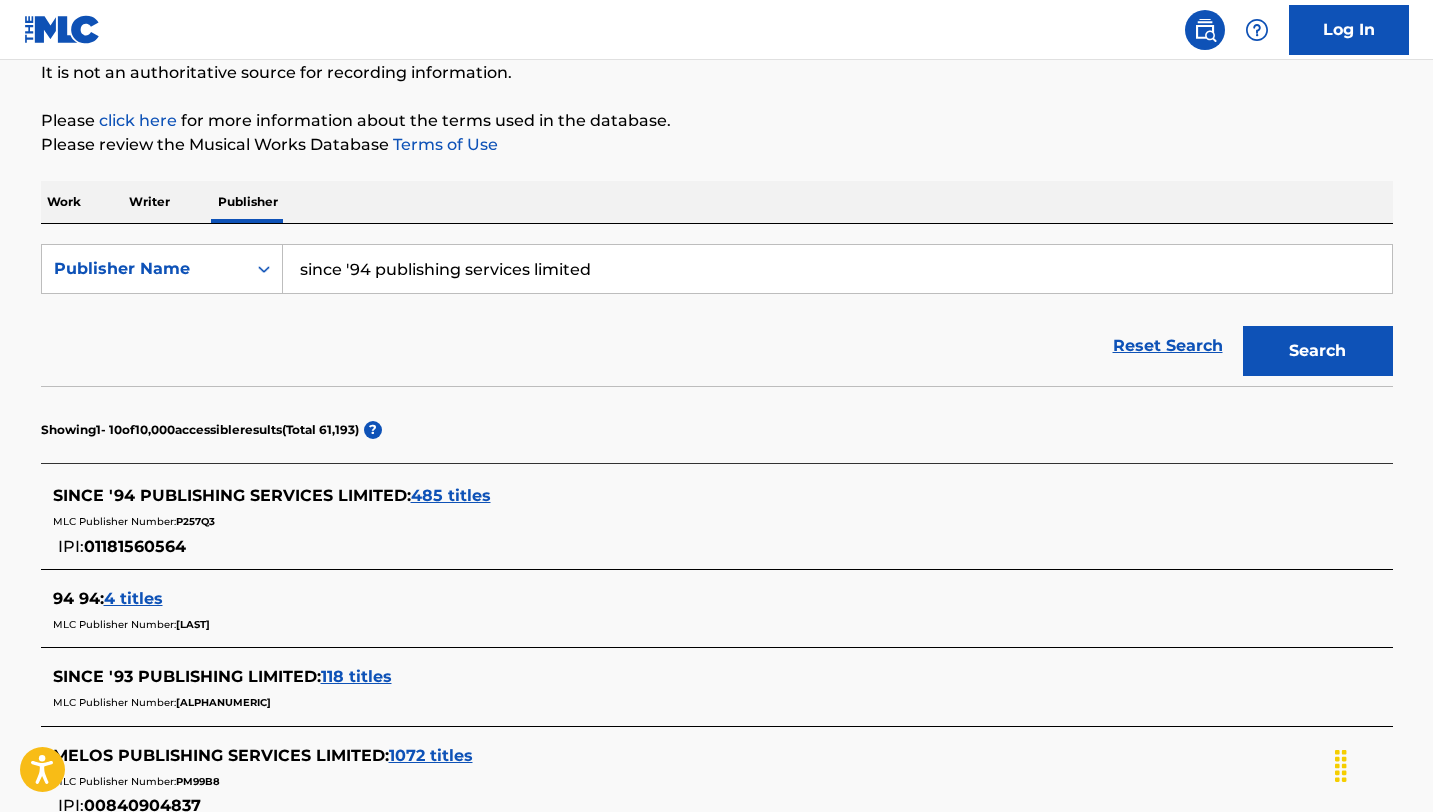 scroll, scrollTop: 231, scrollLeft: 0, axis: vertical 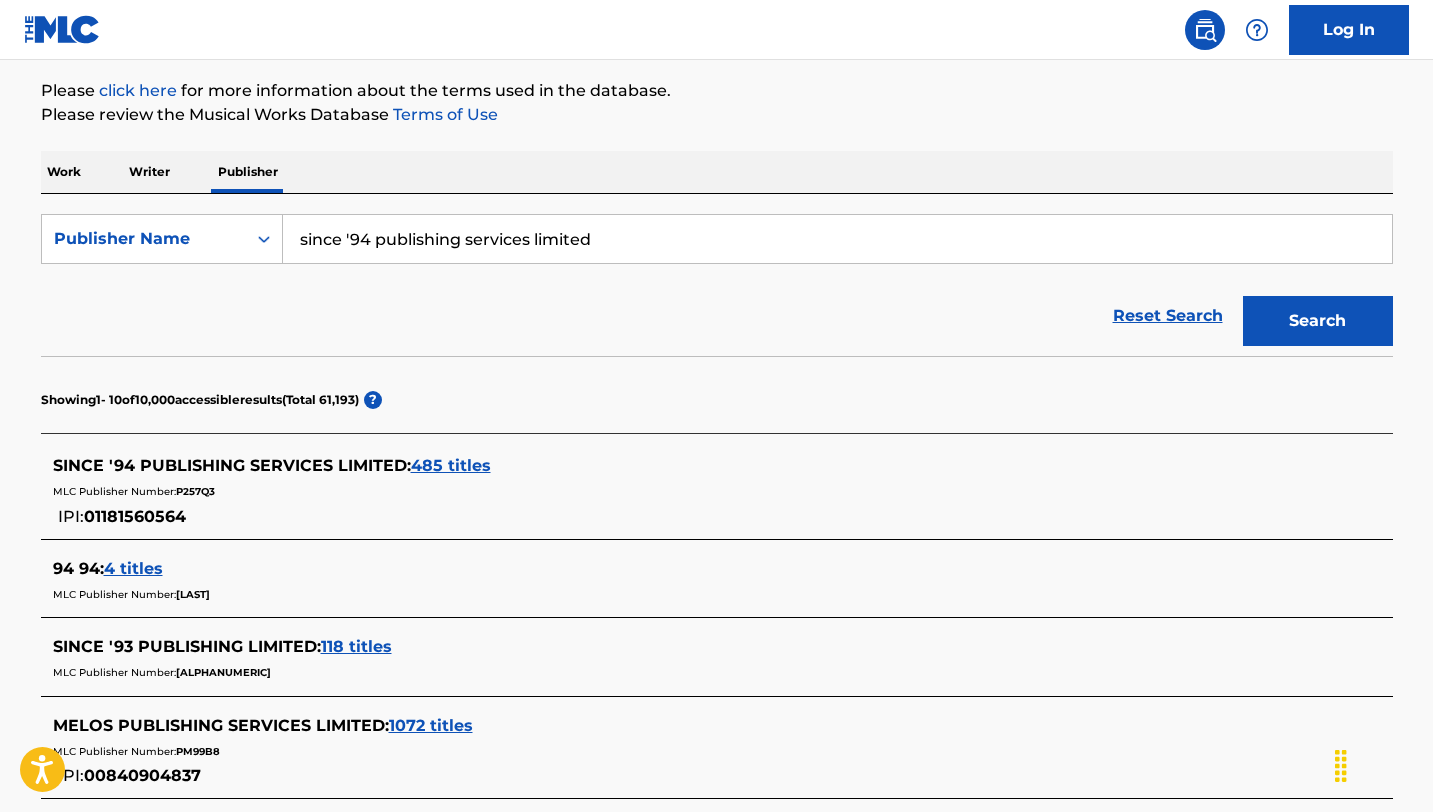 click on "485 titles" at bounding box center (451, 465) 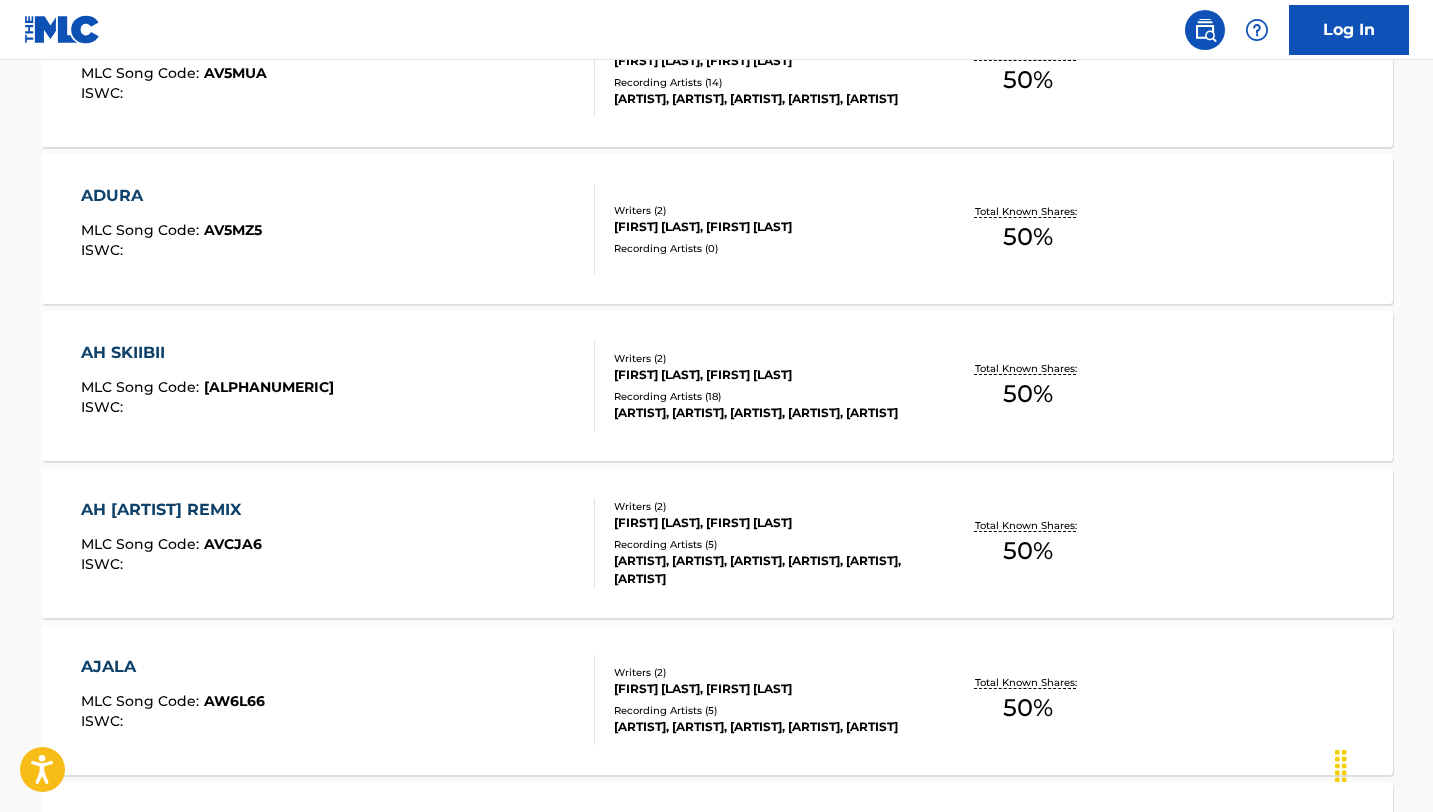 scroll, scrollTop: 2765, scrollLeft: 0, axis: vertical 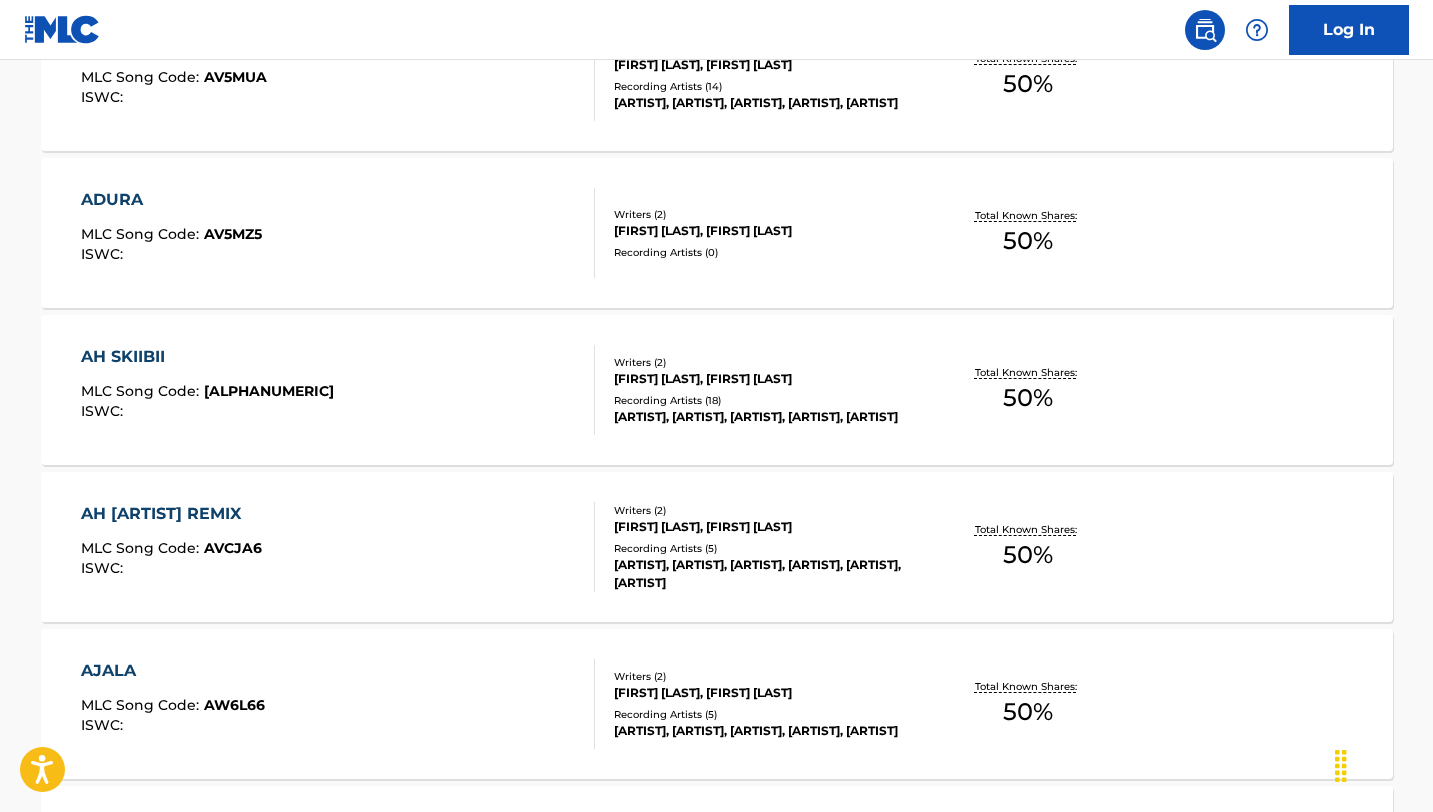 click on "[FIRST] [LAST], [FIRST] [LAST]" at bounding box center (765, 379) 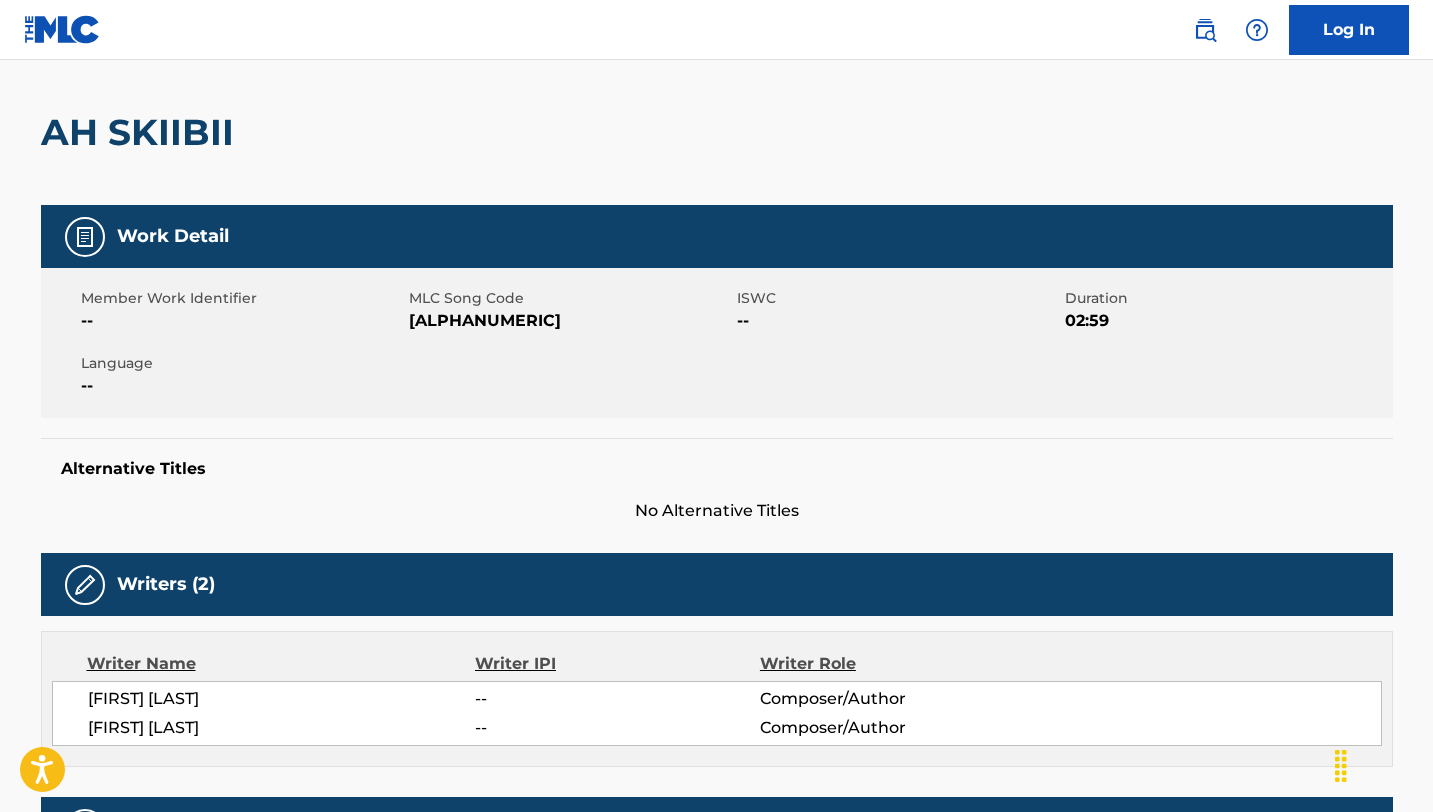 scroll, scrollTop: 0, scrollLeft: 0, axis: both 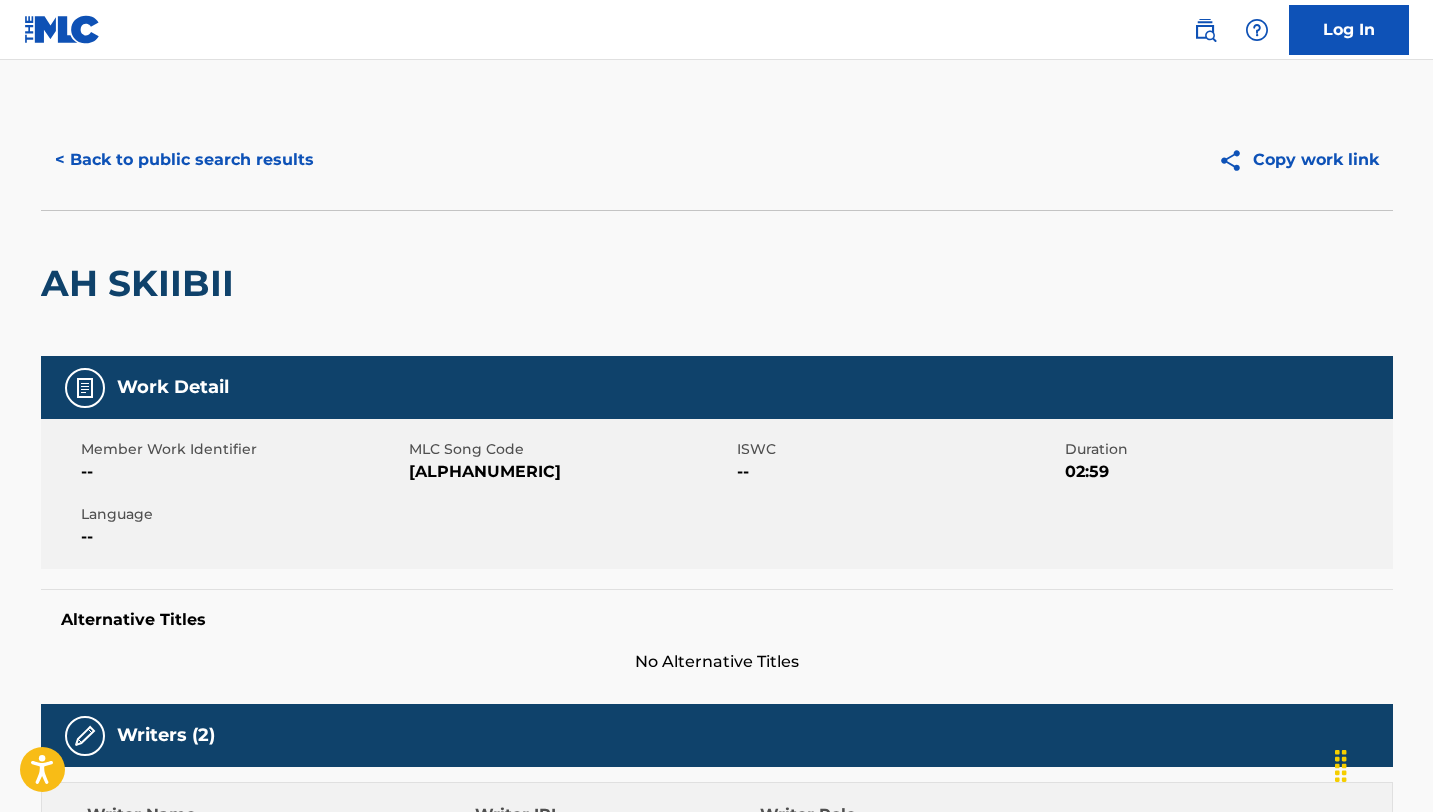 click on "< Back to public search results" at bounding box center [184, 160] 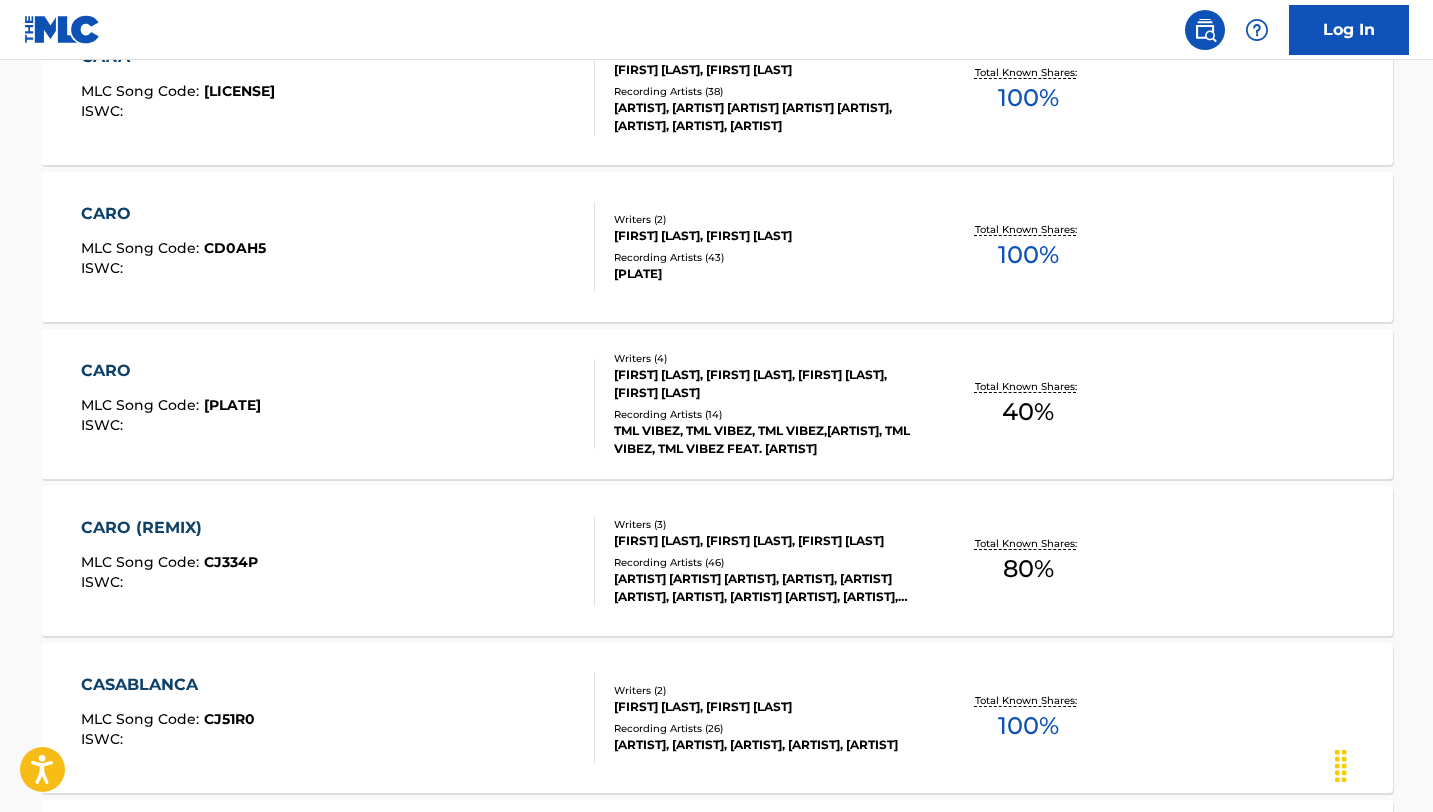 scroll, scrollTop: 15847, scrollLeft: 0, axis: vertical 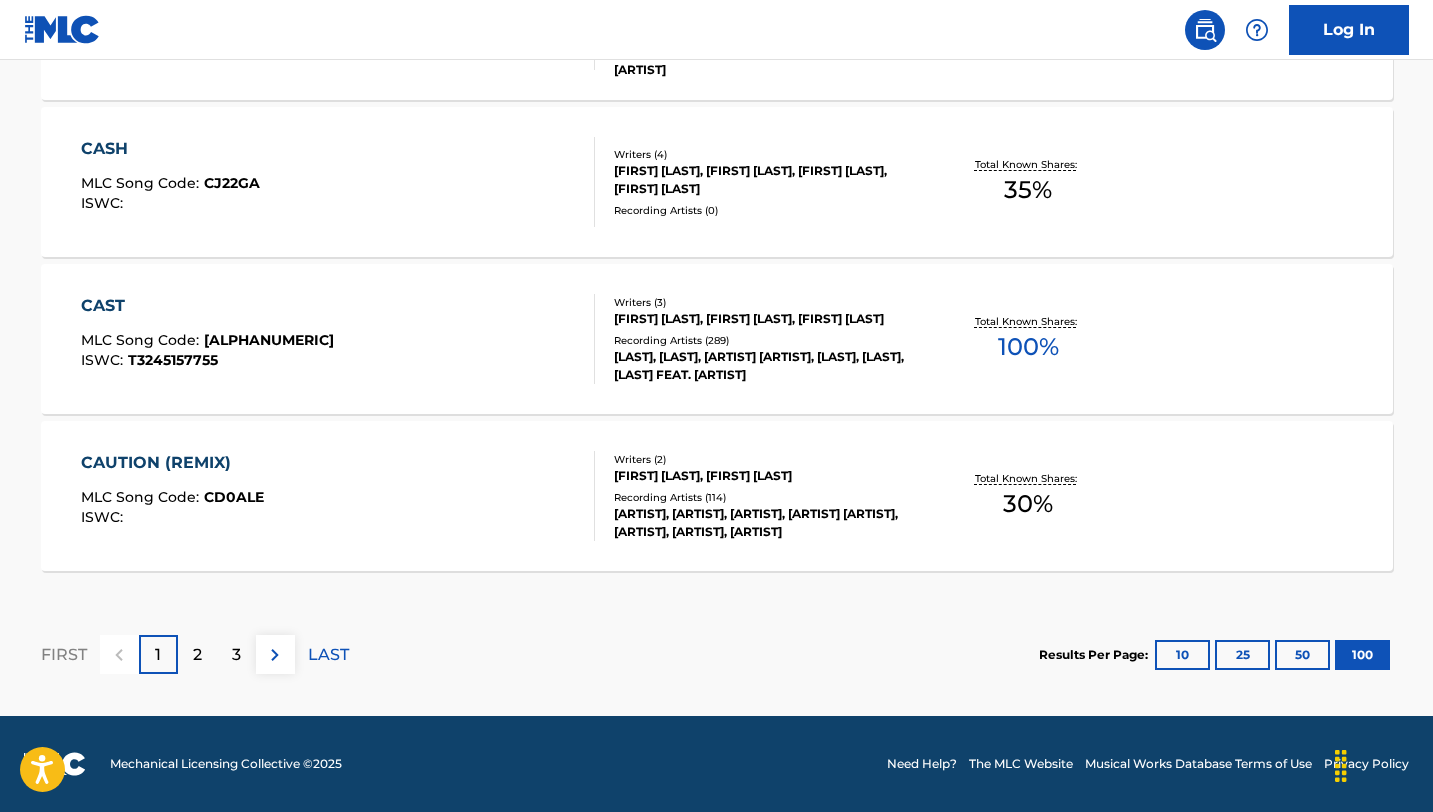 click on "2" at bounding box center (197, 654) 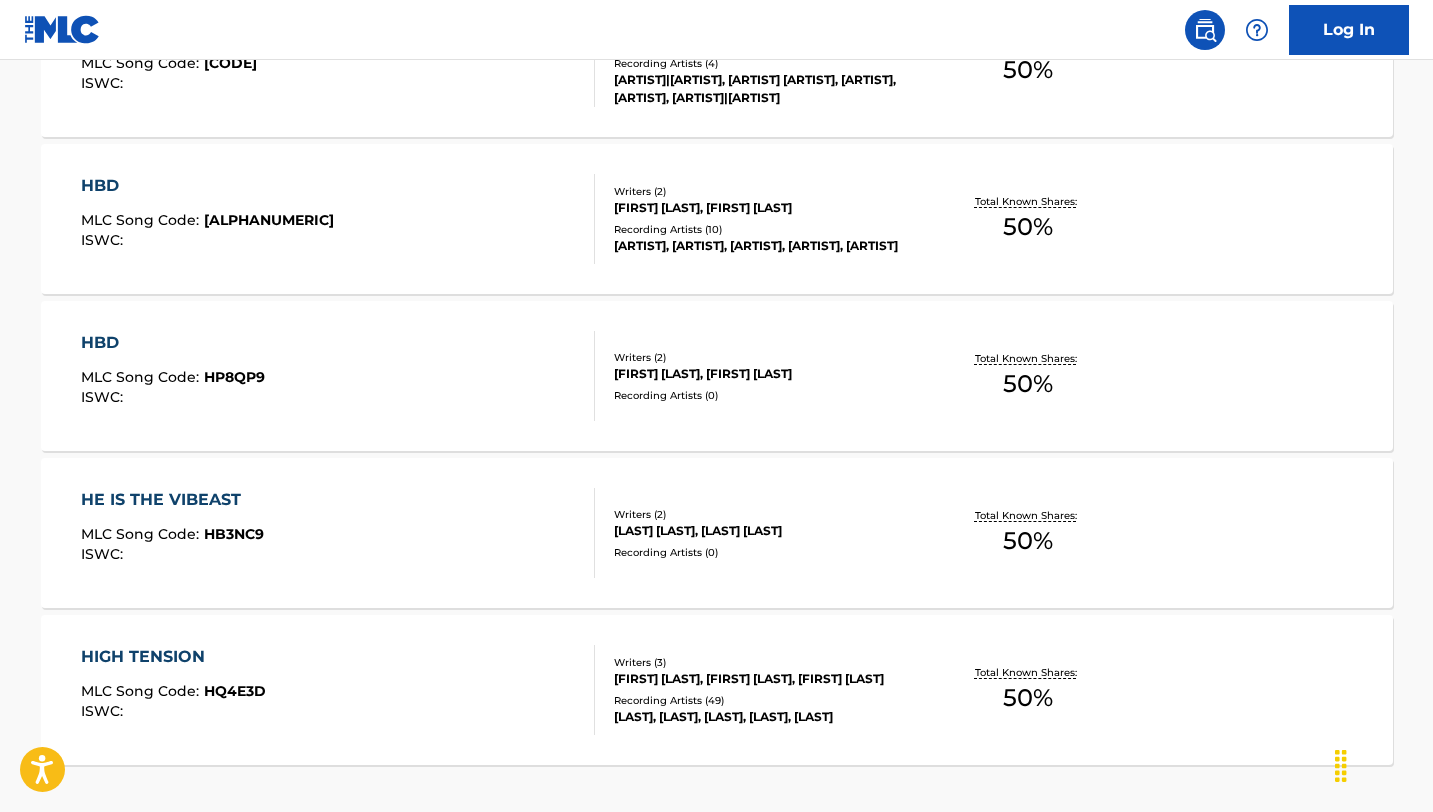 scroll, scrollTop: 15847, scrollLeft: 0, axis: vertical 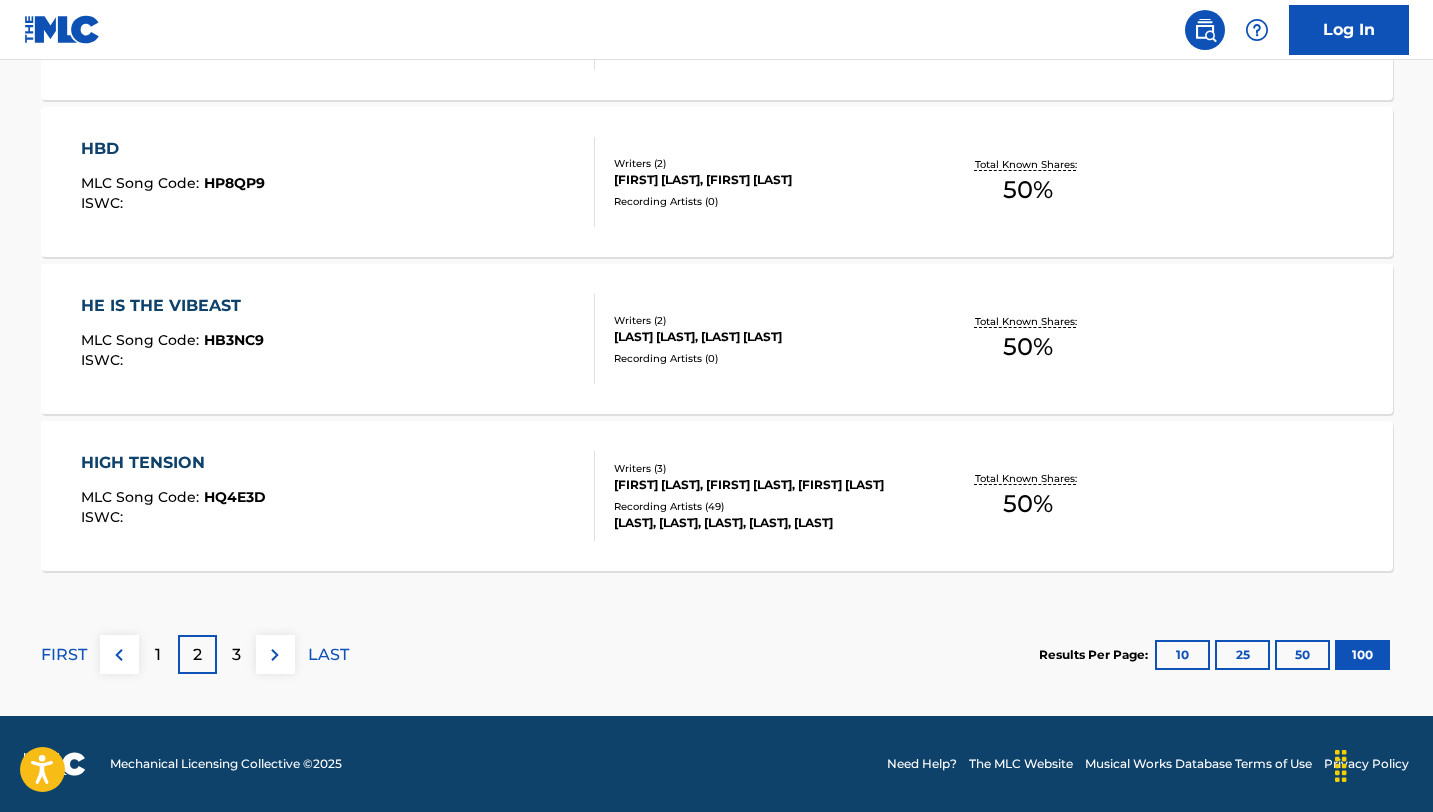 click on "3" at bounding box center [236, 654] 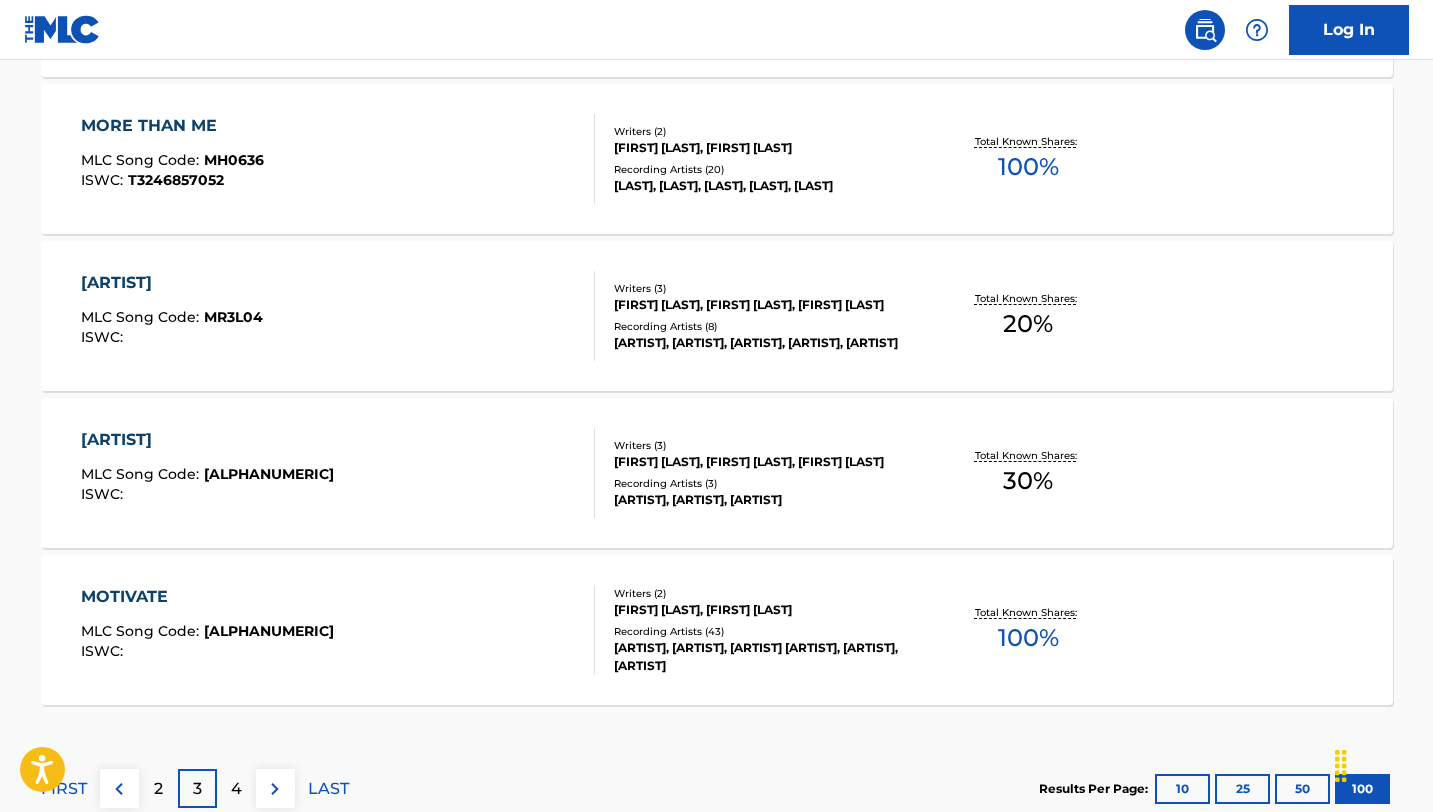 scroll, scrollTop: 15847, scrollLeft: 0, axis: vertical 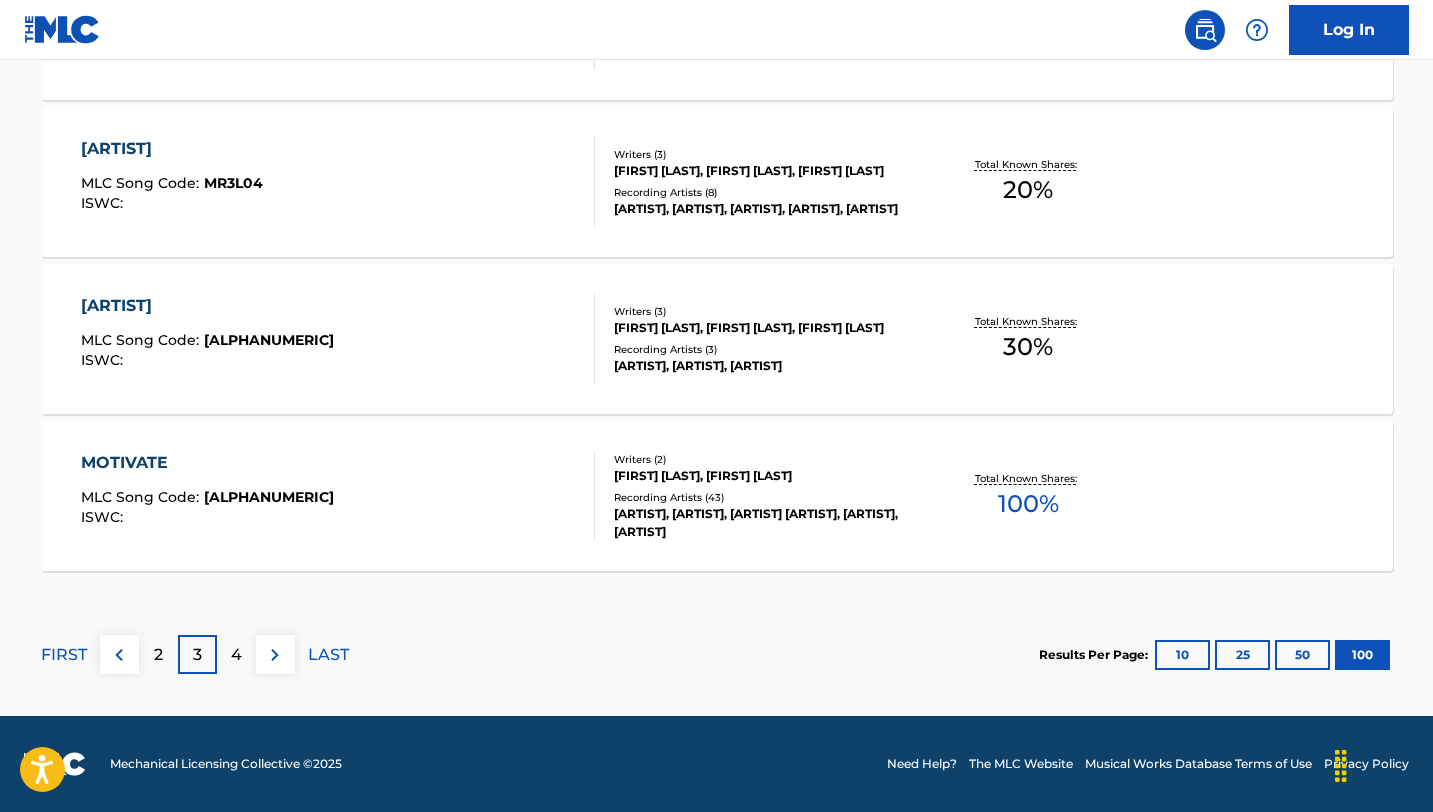 click on "4" at bounding box center (236, 655) 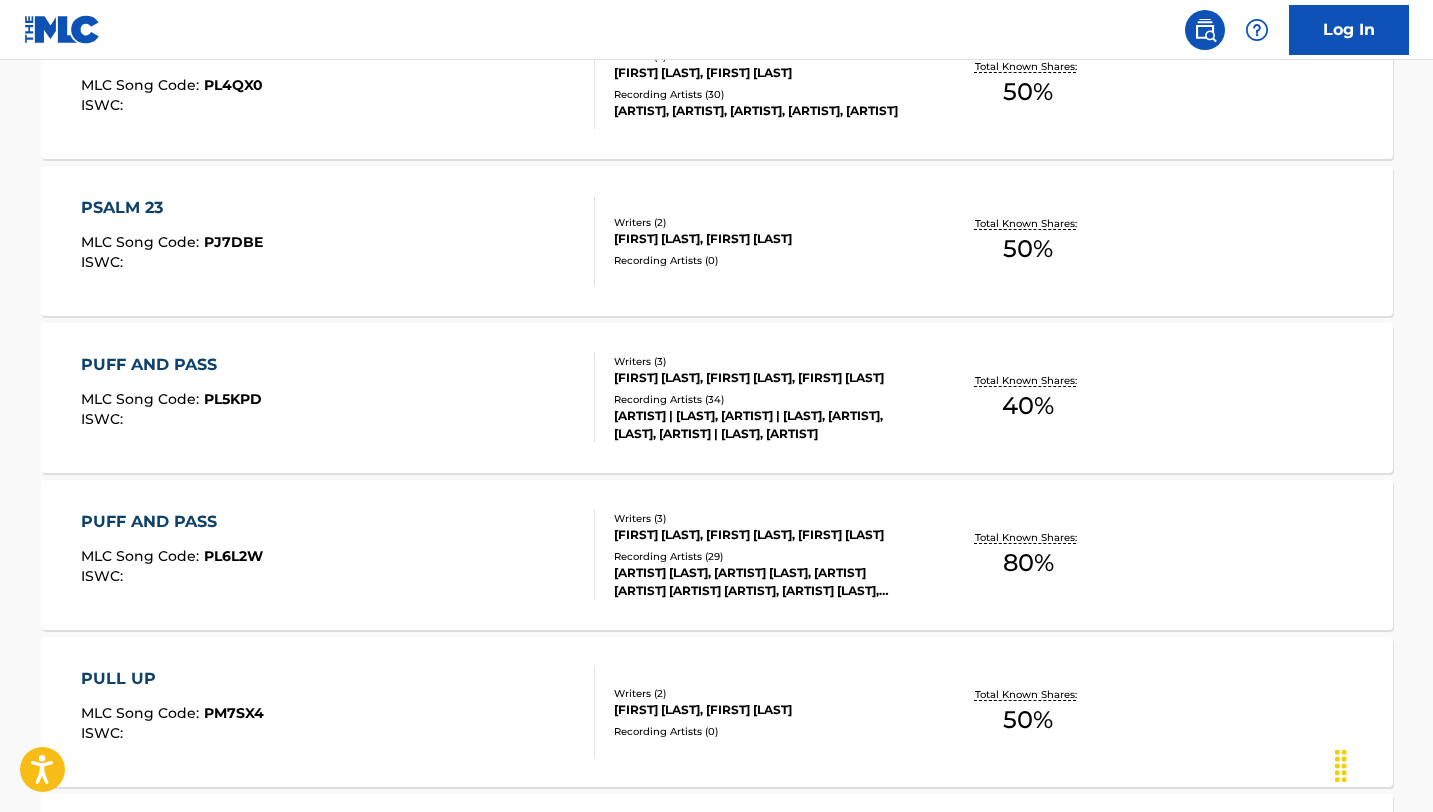 scroll, scrollTop: 11240, scrollLeft: 0, axis: vertical 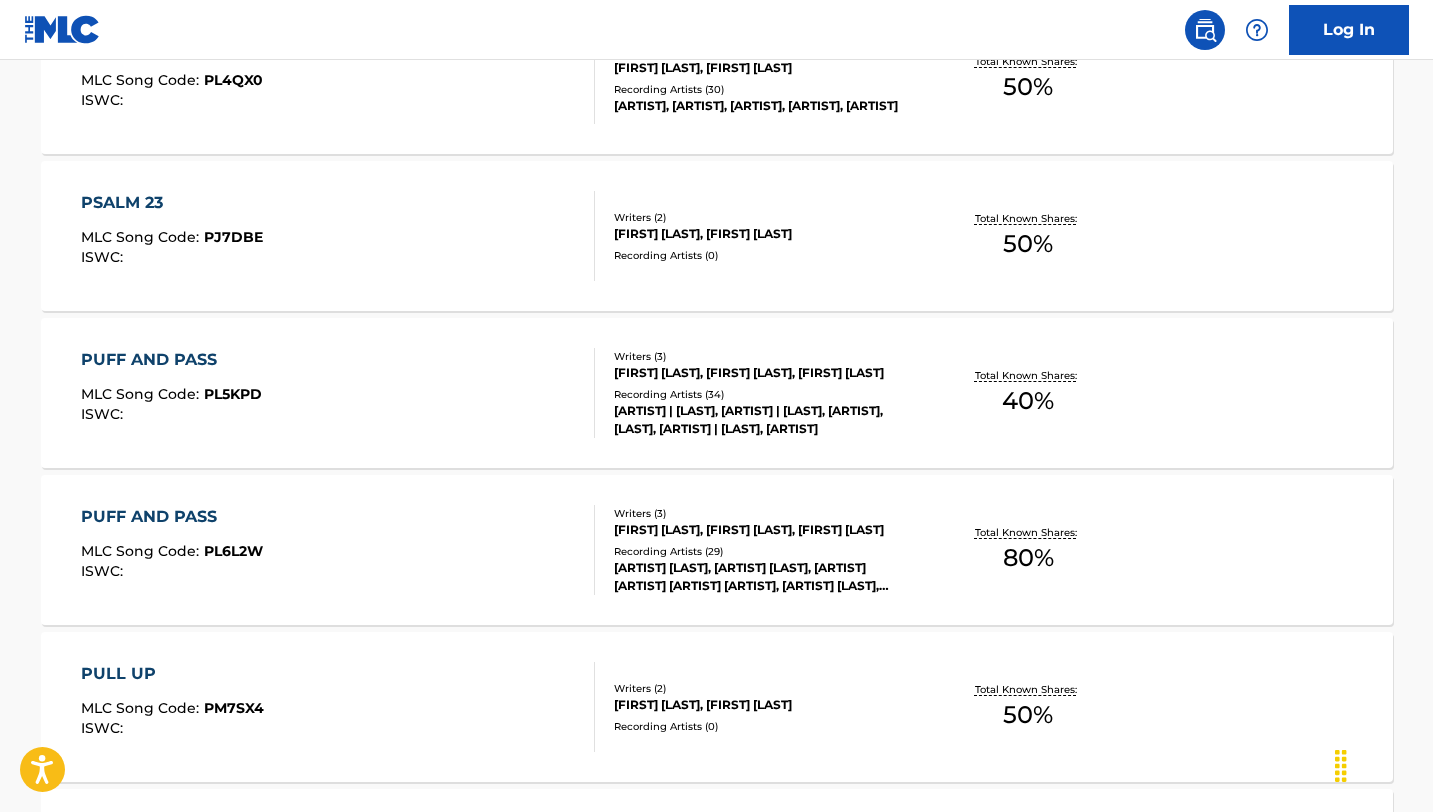 click on "[ARTIST] [ARTIST] [ARTIST] [ARTIST] [ARTIST] [ARTIST] [ARTIST] [ARTIST] [ARTIST] [ARTIST] [ARTIST] [ARTIST] [ARTIST] [ARTIST] [ARTIST] [ARTIST] [ARTIST] [ARTIST] [ARTIST] [ARTIST] [ARTIST] [ARTIST] [ARTIST] [ARTIST] [ARTIST] [ARTIST] [ARTIST] [ARTIST] [ARTIST]" at bounding box center [172, 550] 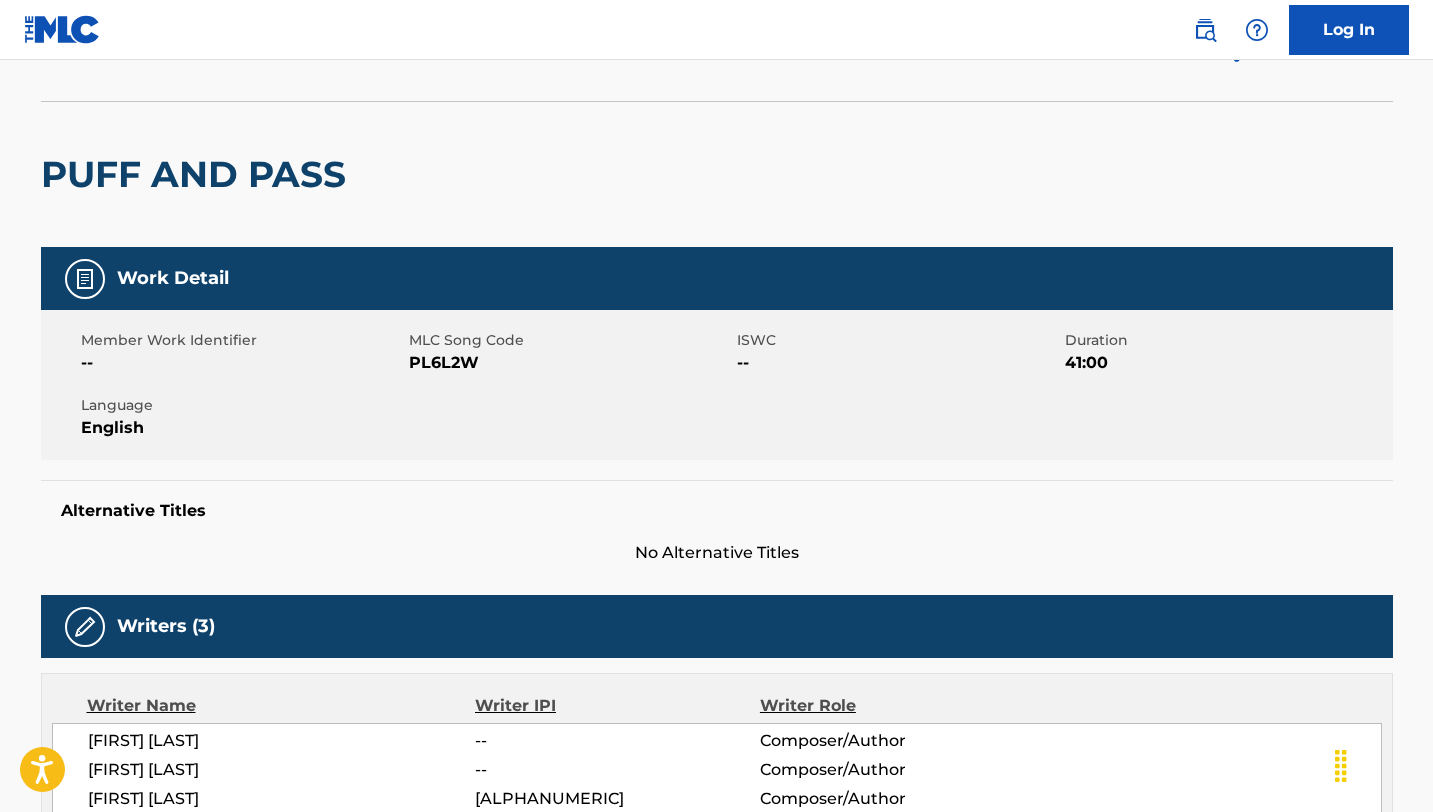scroll, scrollTop: 0, scrollLeft: 0, axis: both 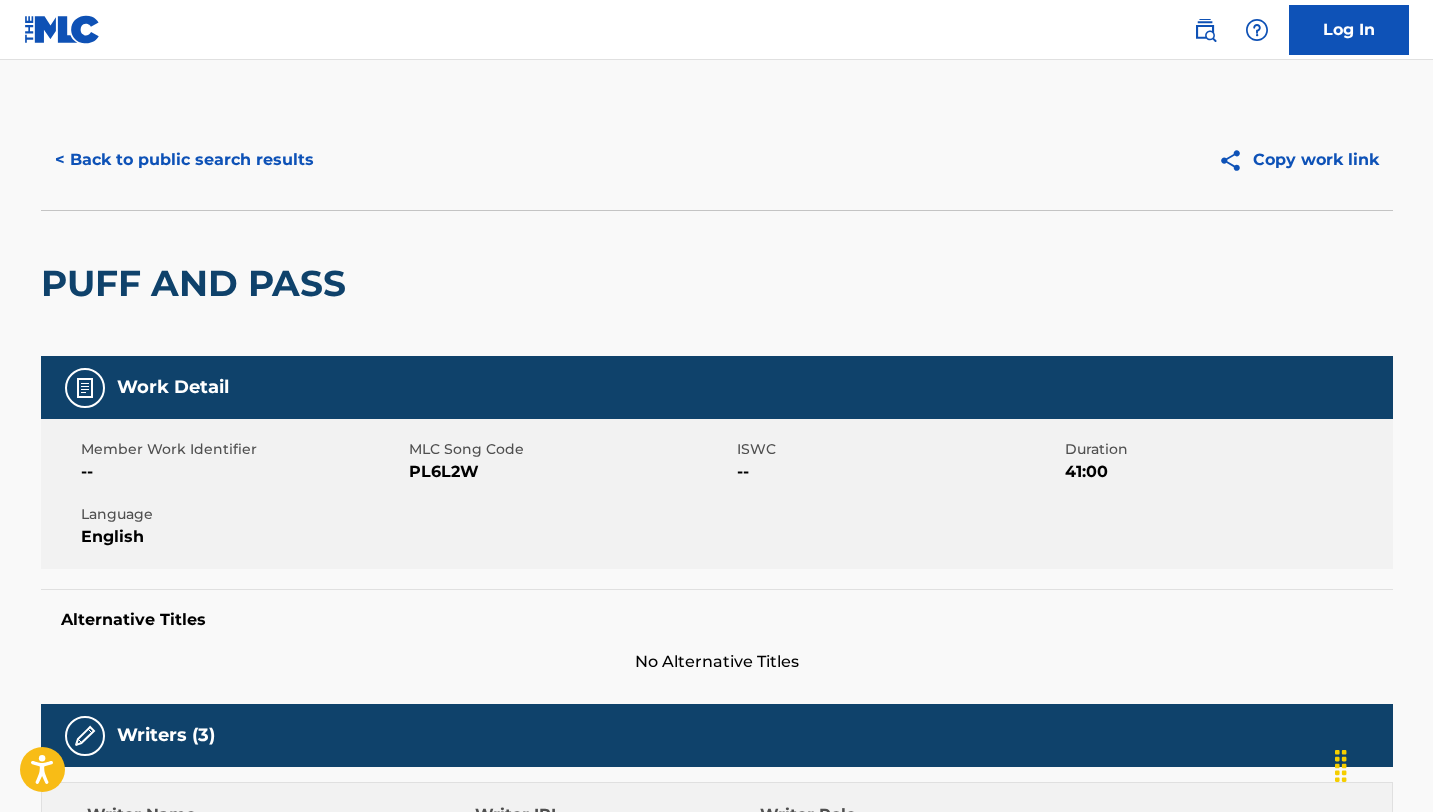 click on "< Back to public search results" at bounding box center (184, 160) 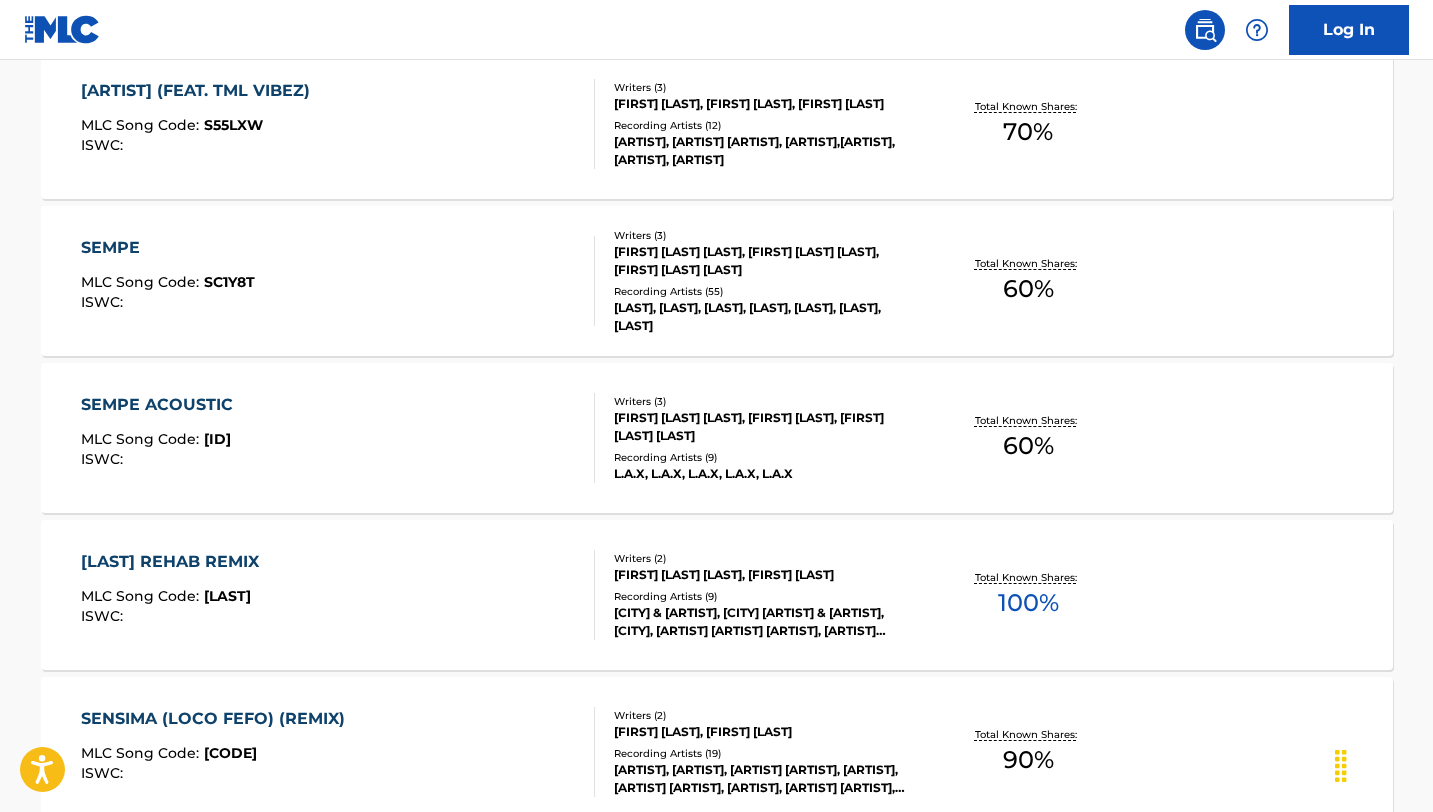 scroll, scrollTop: 15847, scrollLeft: 0, axis: vertical 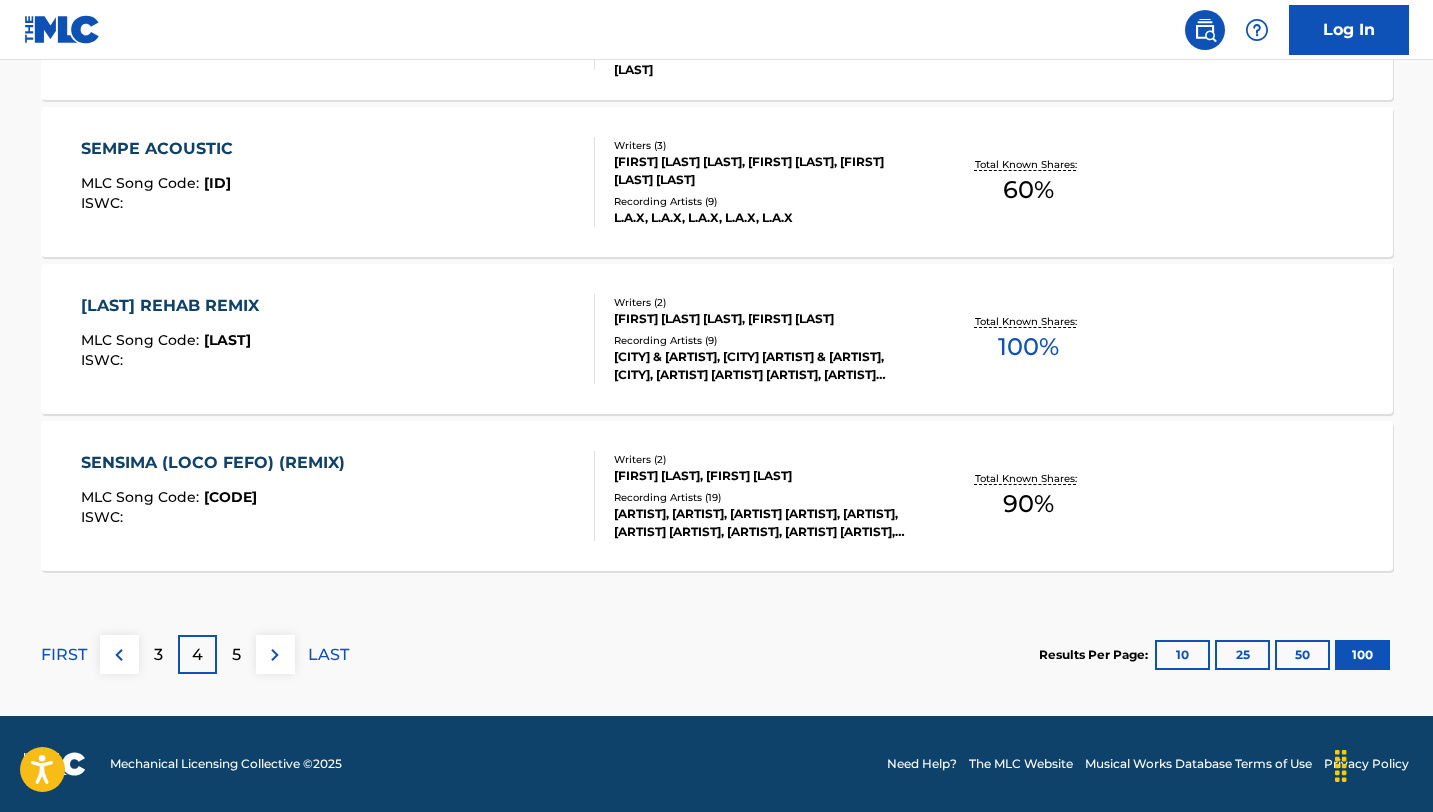click on "5" at bounding box center (236, 654) 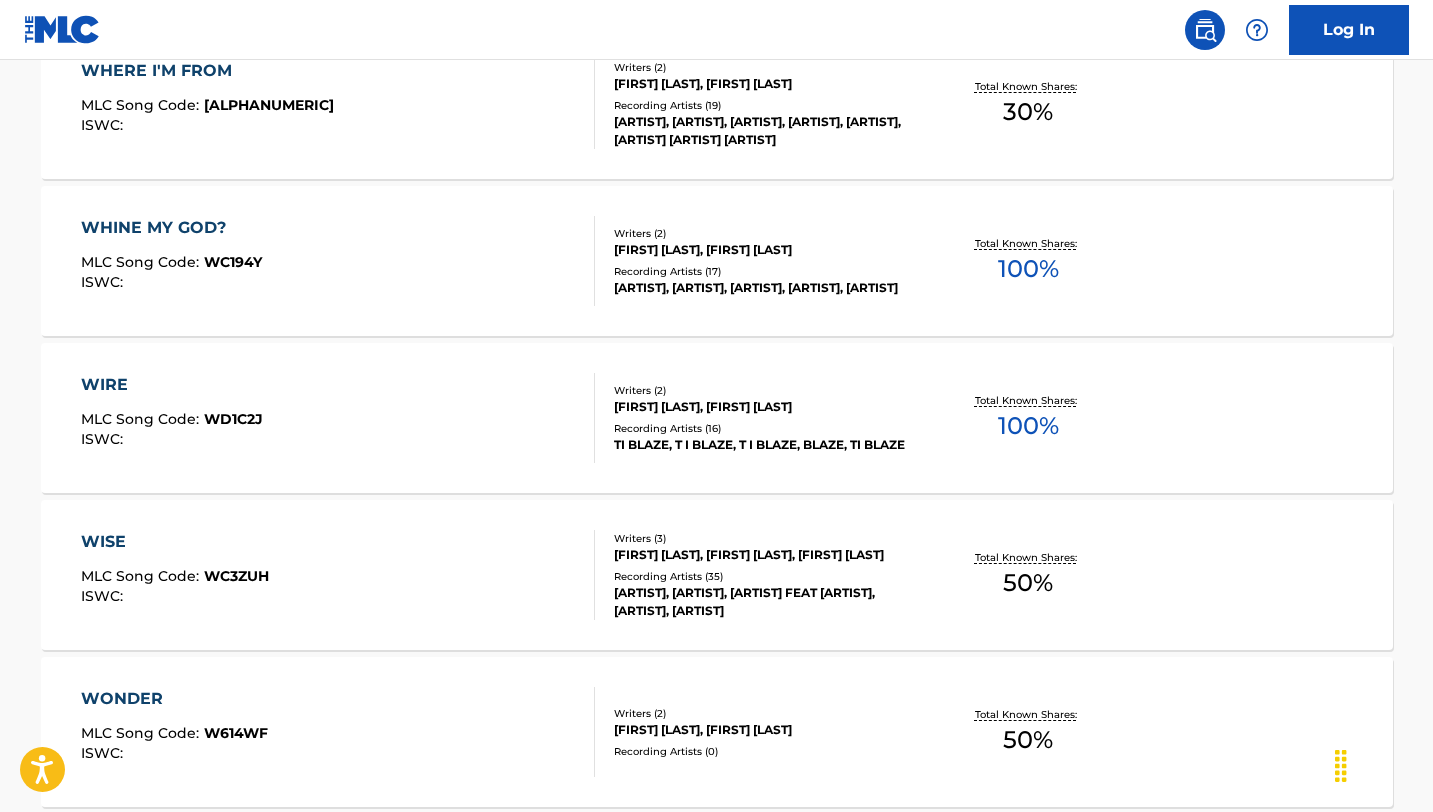scroll, scrollTop: 11217, scrollLeft: 0, axis: vertical 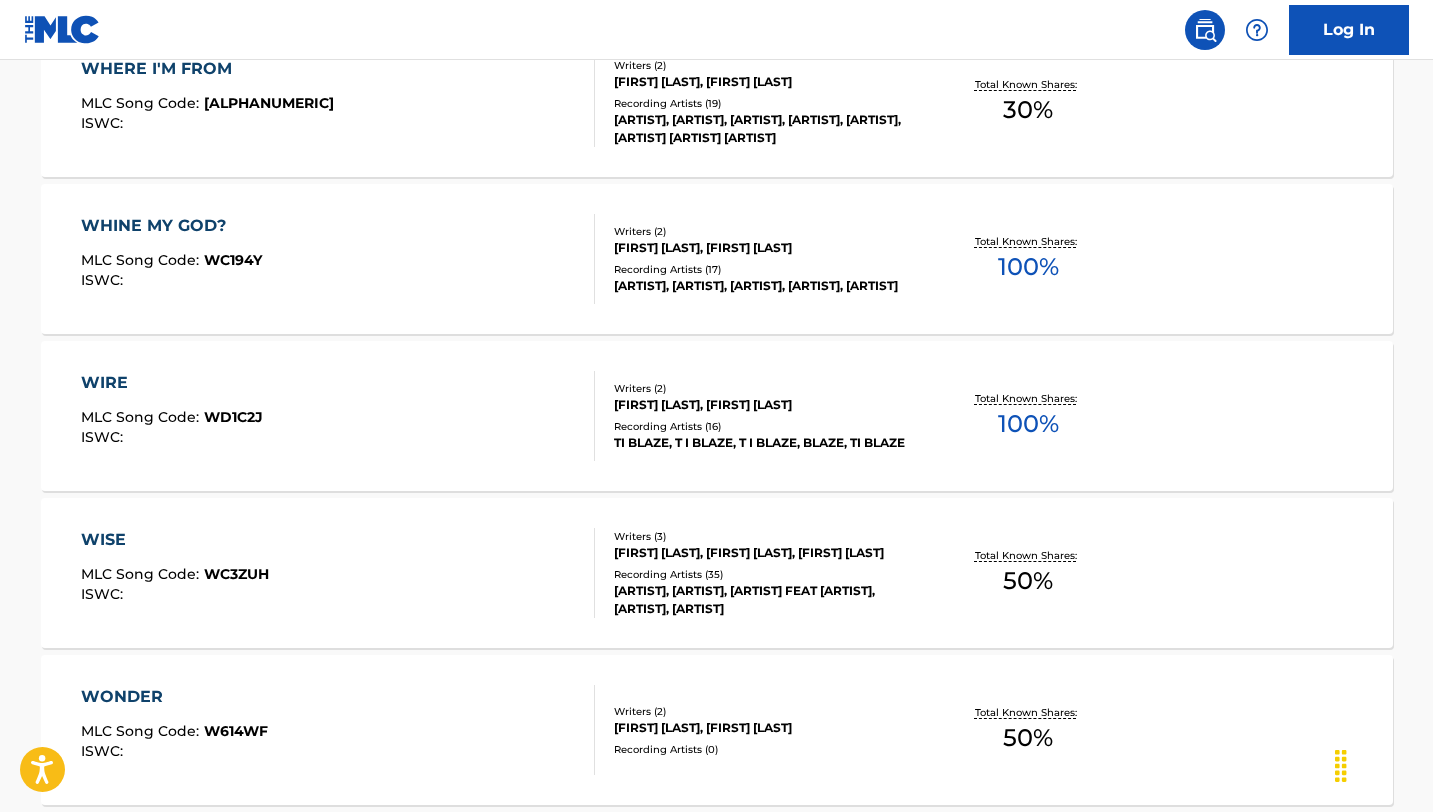 click on "[ARTIST] [ARTIST] [ARTIST] [ARTIST] [ARTIST] [ARTIST] [ARTIST] [ARTIST] [ARTIST] [ARTIST] [ARTIST] [ARTIST] [ARTIST] [ARTIST] [ARTIST] [ARTIST] [ARTIST] [ARTIST] [ARTIST] [ARTIST] [ARTIST] [ARTIST] [ARTIST] [ARTIST] [ARTIST] [ARTIST] [ARTIST] [ARTIST] [ARTIST] [ARTIST] [ARTIST] [ARTIST] [ARTIST] [ARTIST] [ARTIST]" at bounding box center [717, 573] 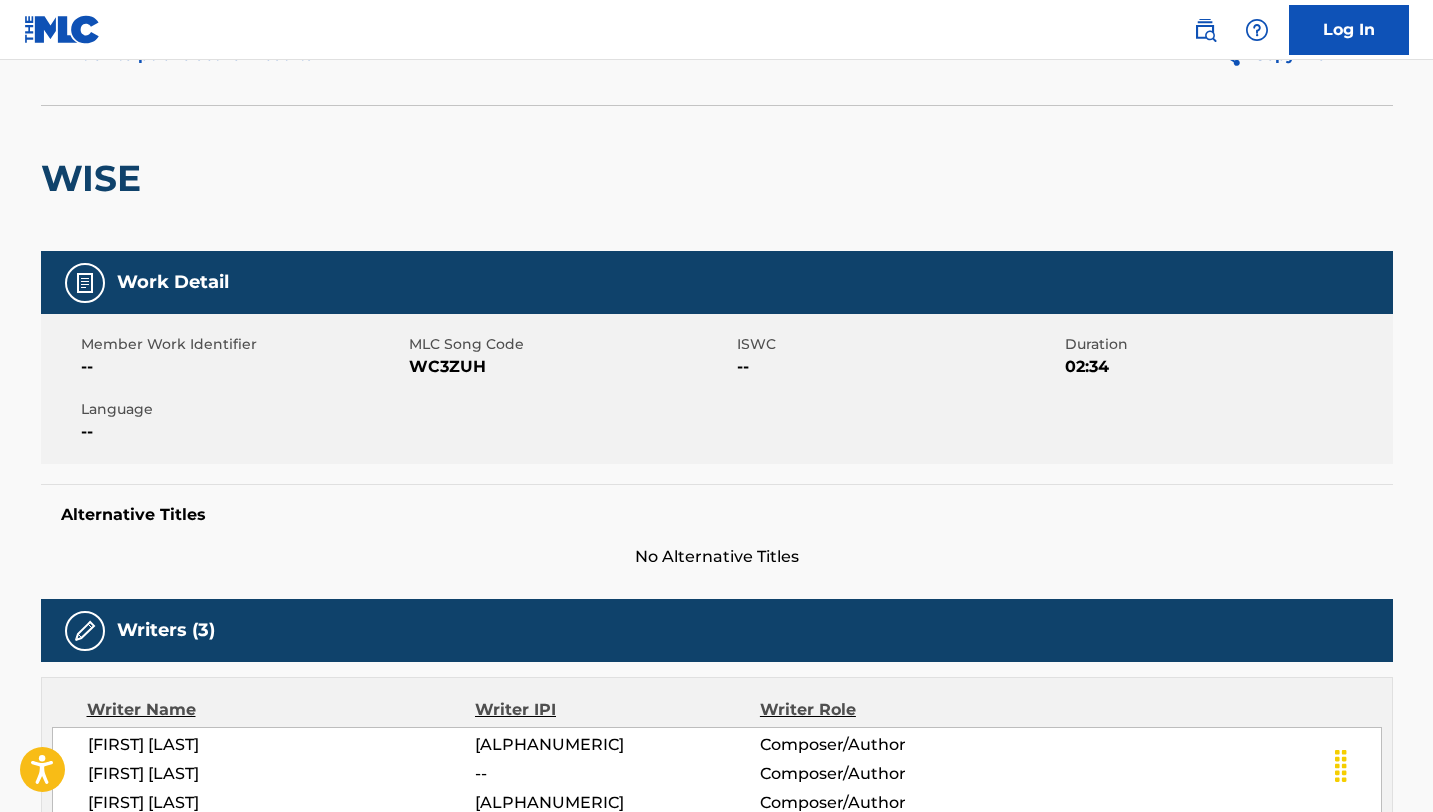 scroll, scrollTop: 0, scrollLeft: 0, axis: both 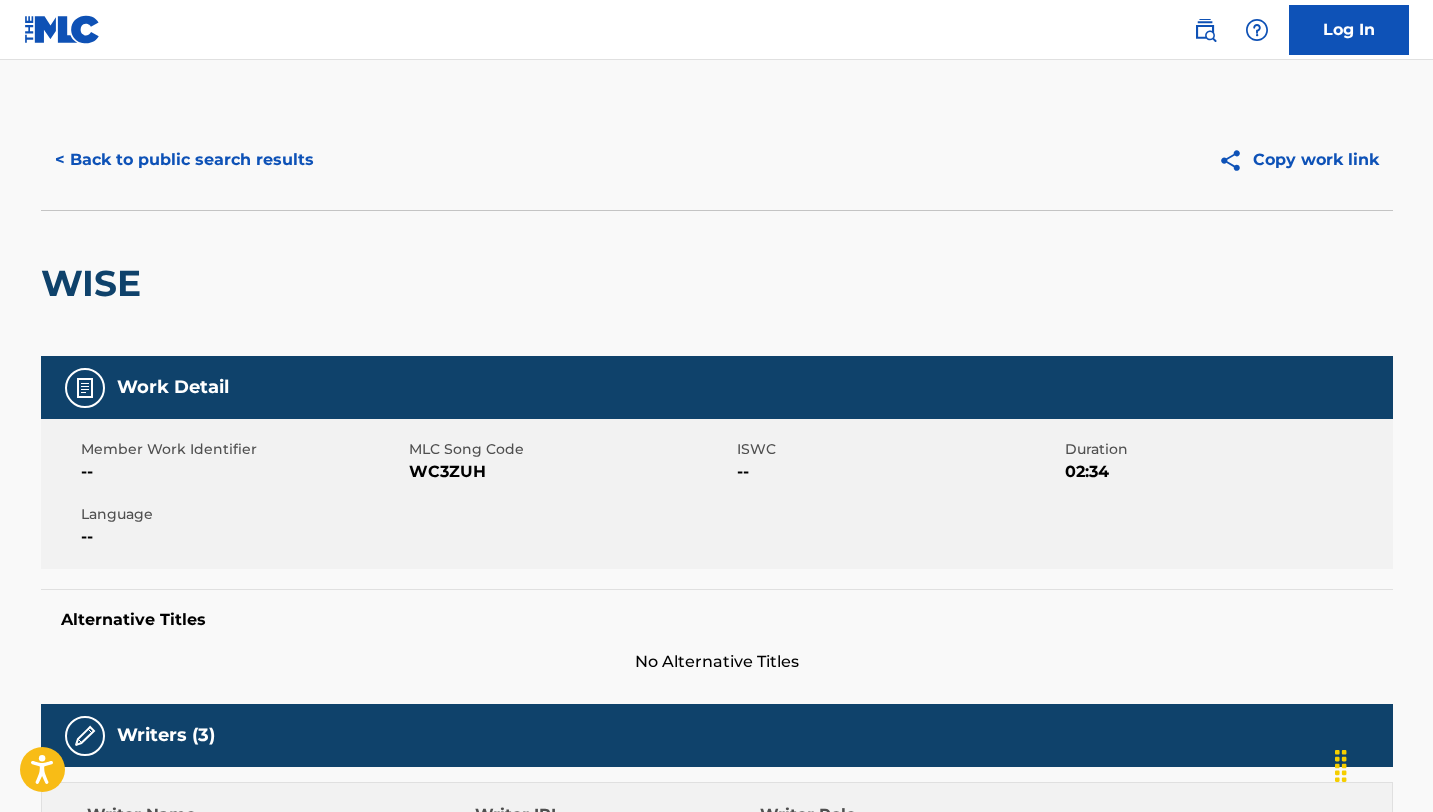 click on "< Back to public search results" at bounding box center [184, 160] 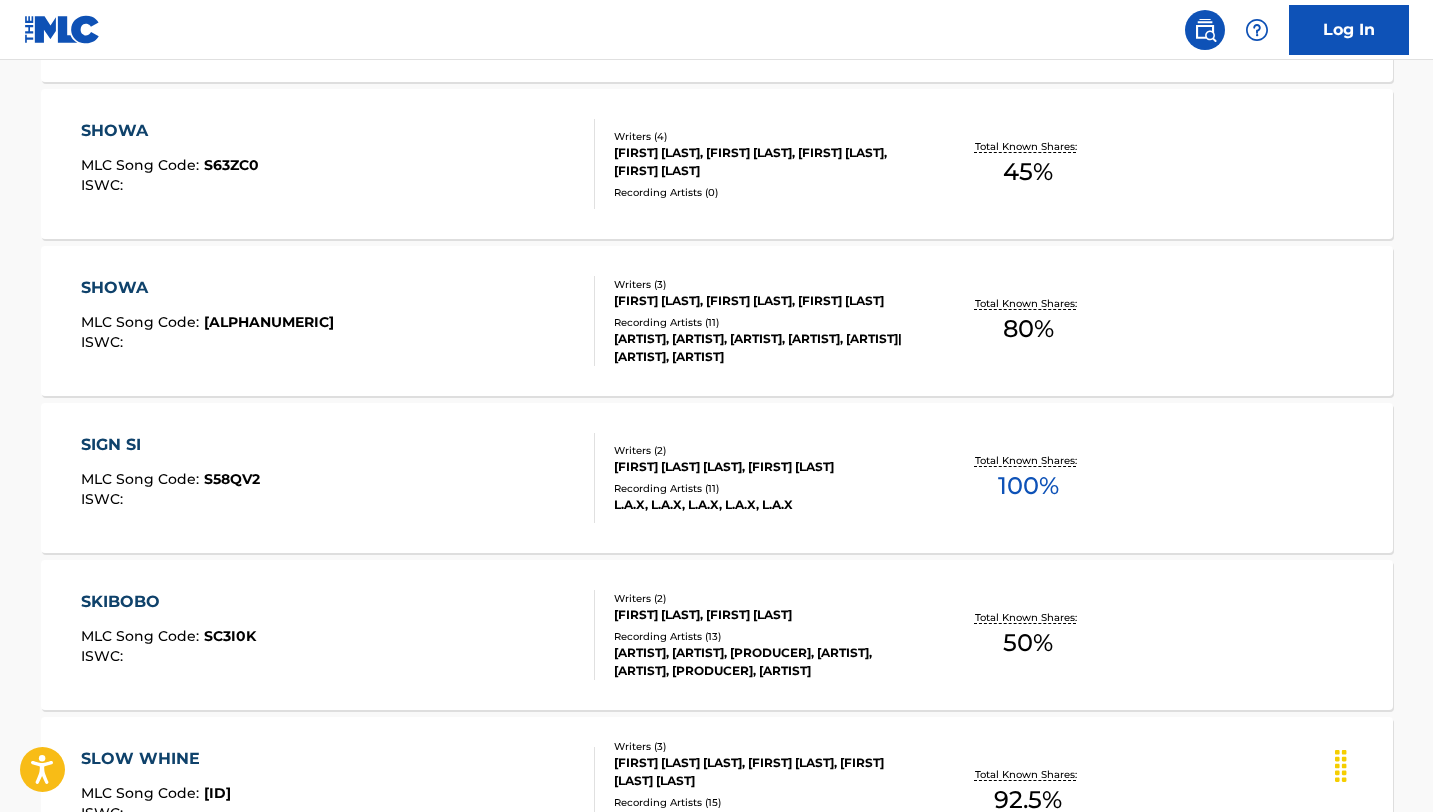 scroll, scrollTop: 1737, scrollLeft: 0, axis: vertical 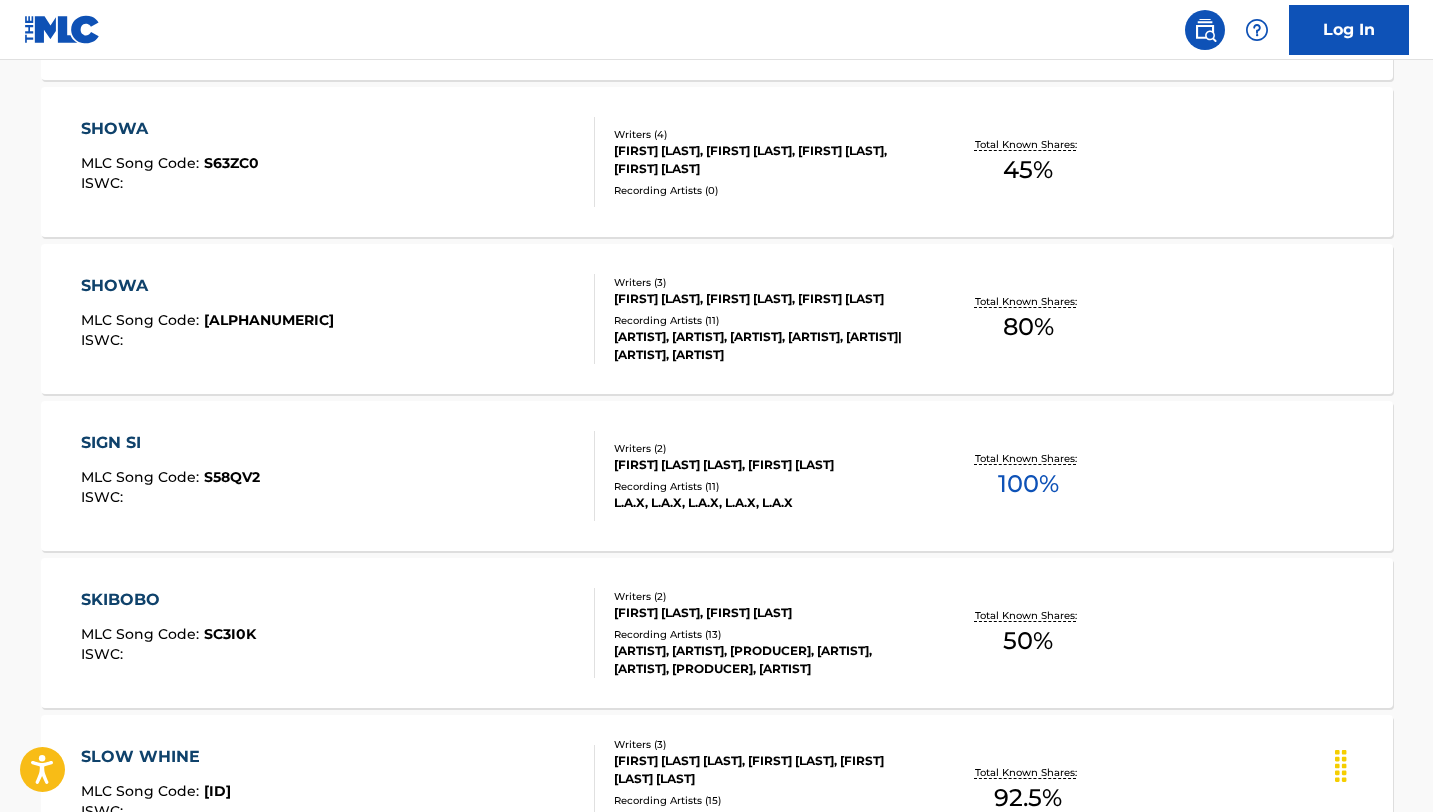 click on "SHOWA" at bounding box center [207, 286] 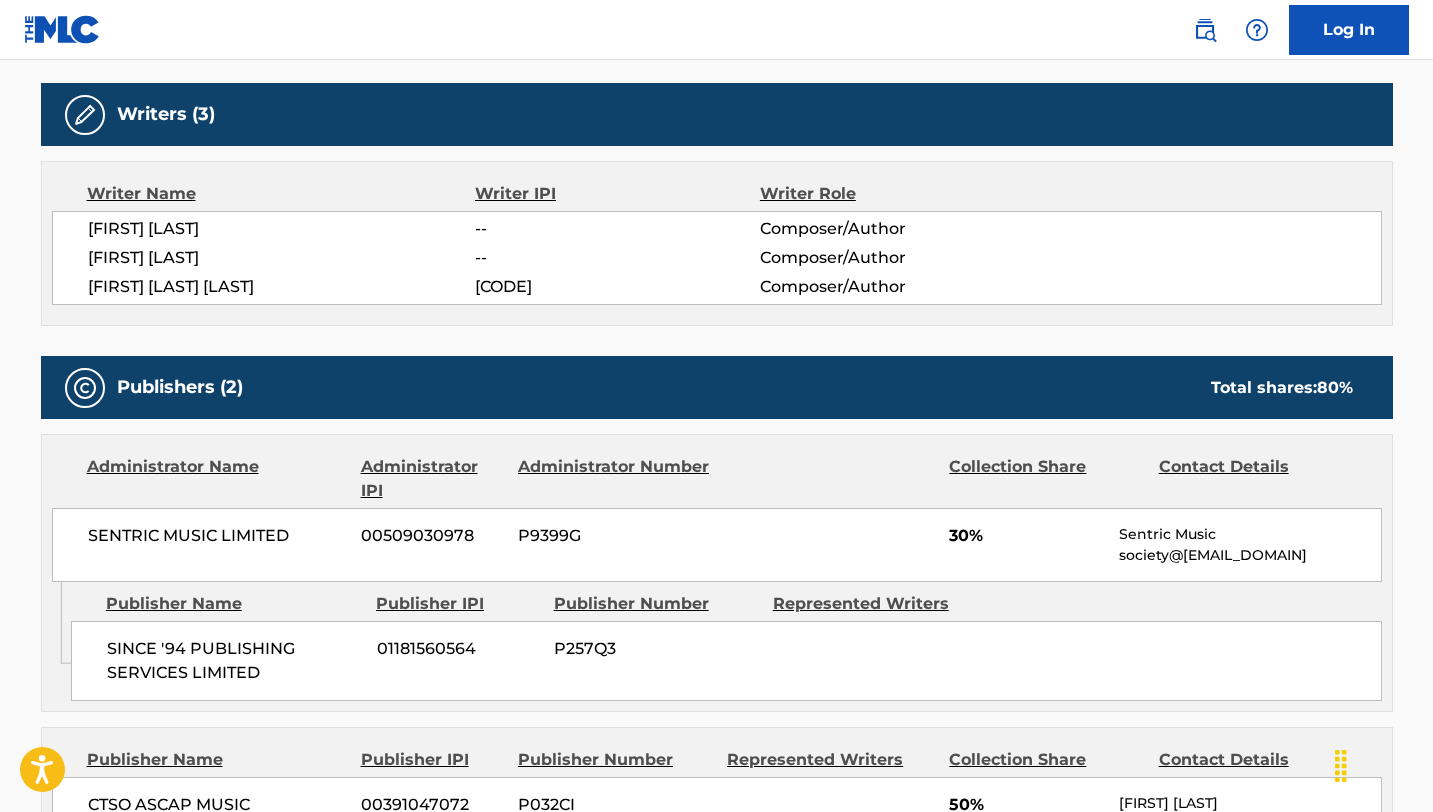 scroll, scrollTop: 0, scrollLeft: 0, axis: both 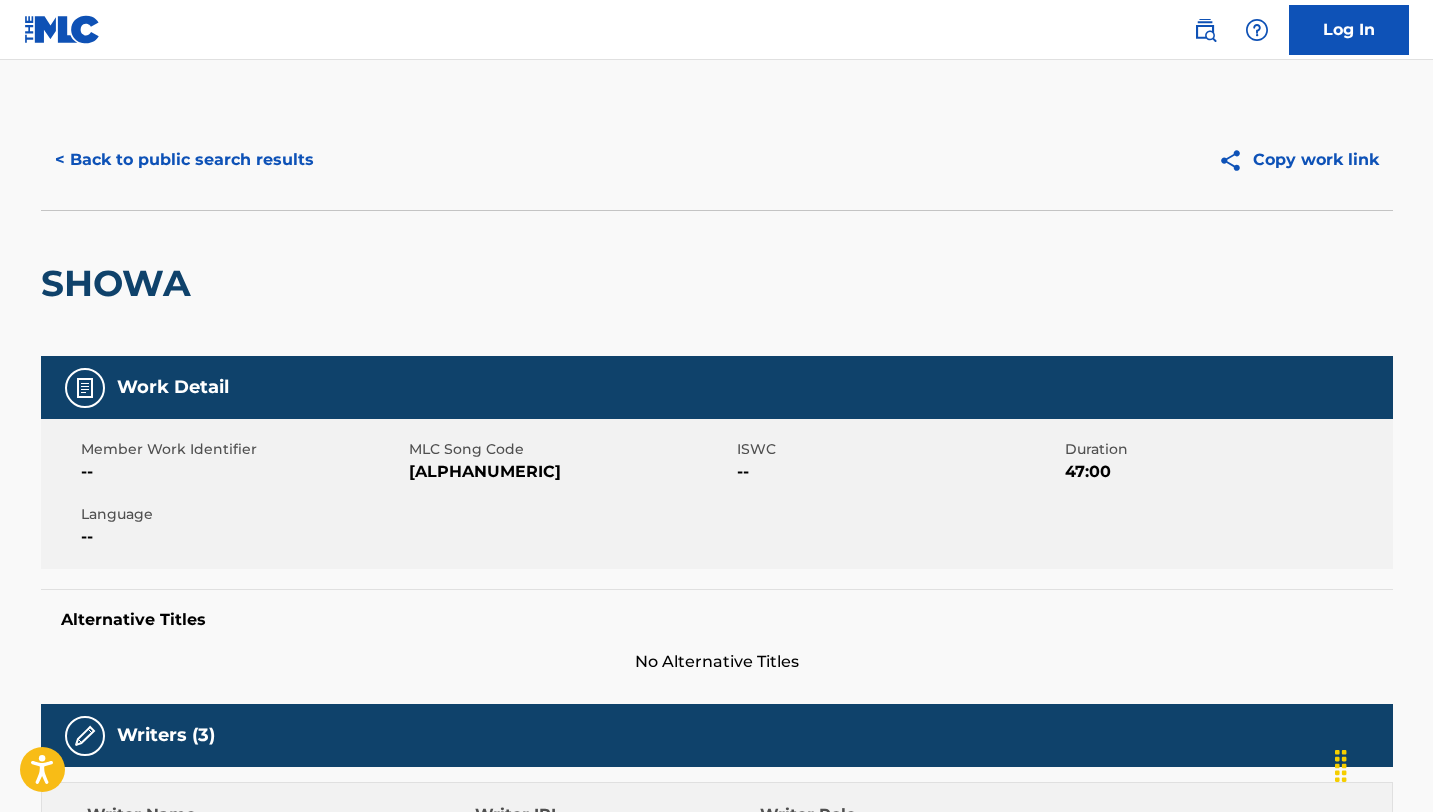 click on "< Back to public search results" at bounding box center (184, 160) 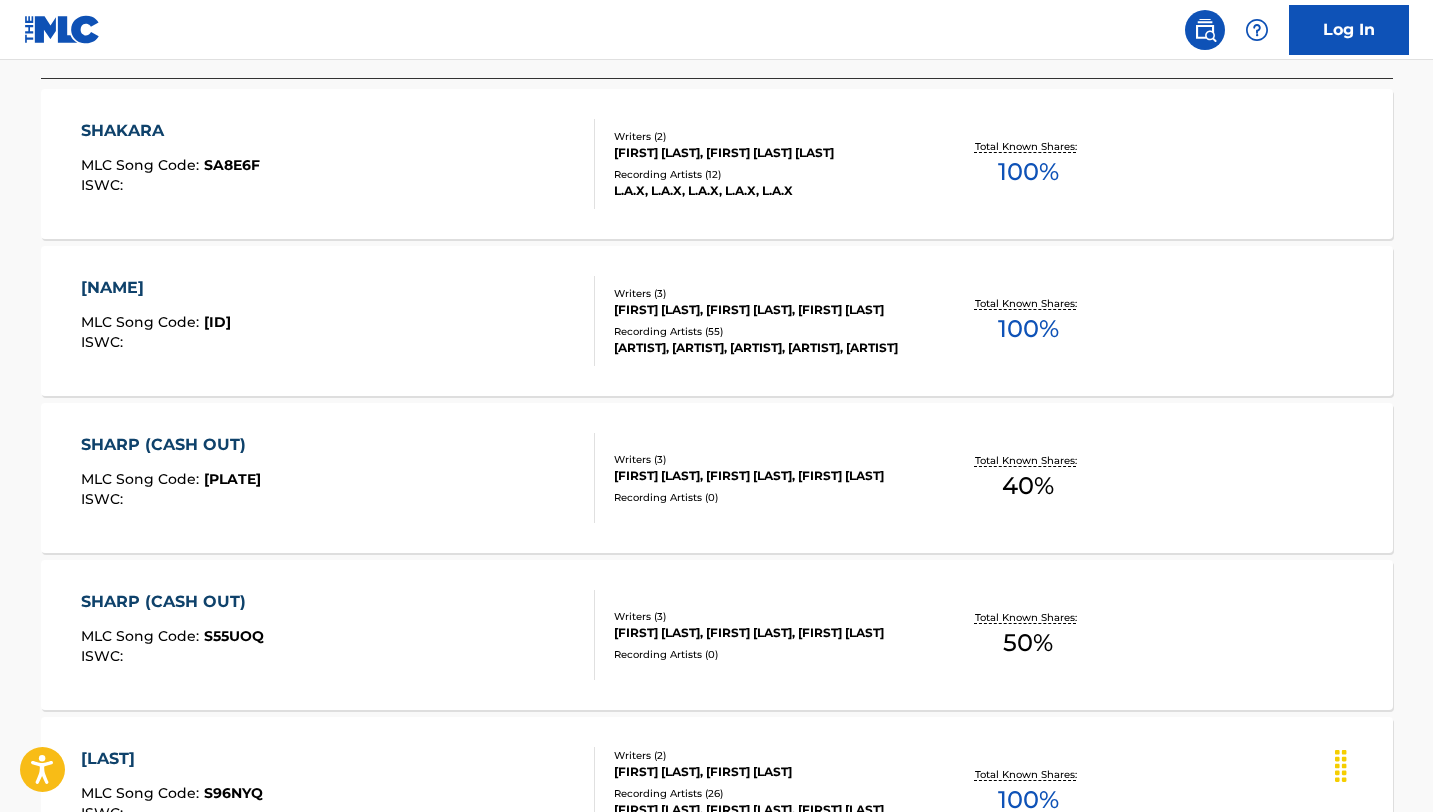 scroll, scrollTop: 0, scrollLeft: 0, axis: both 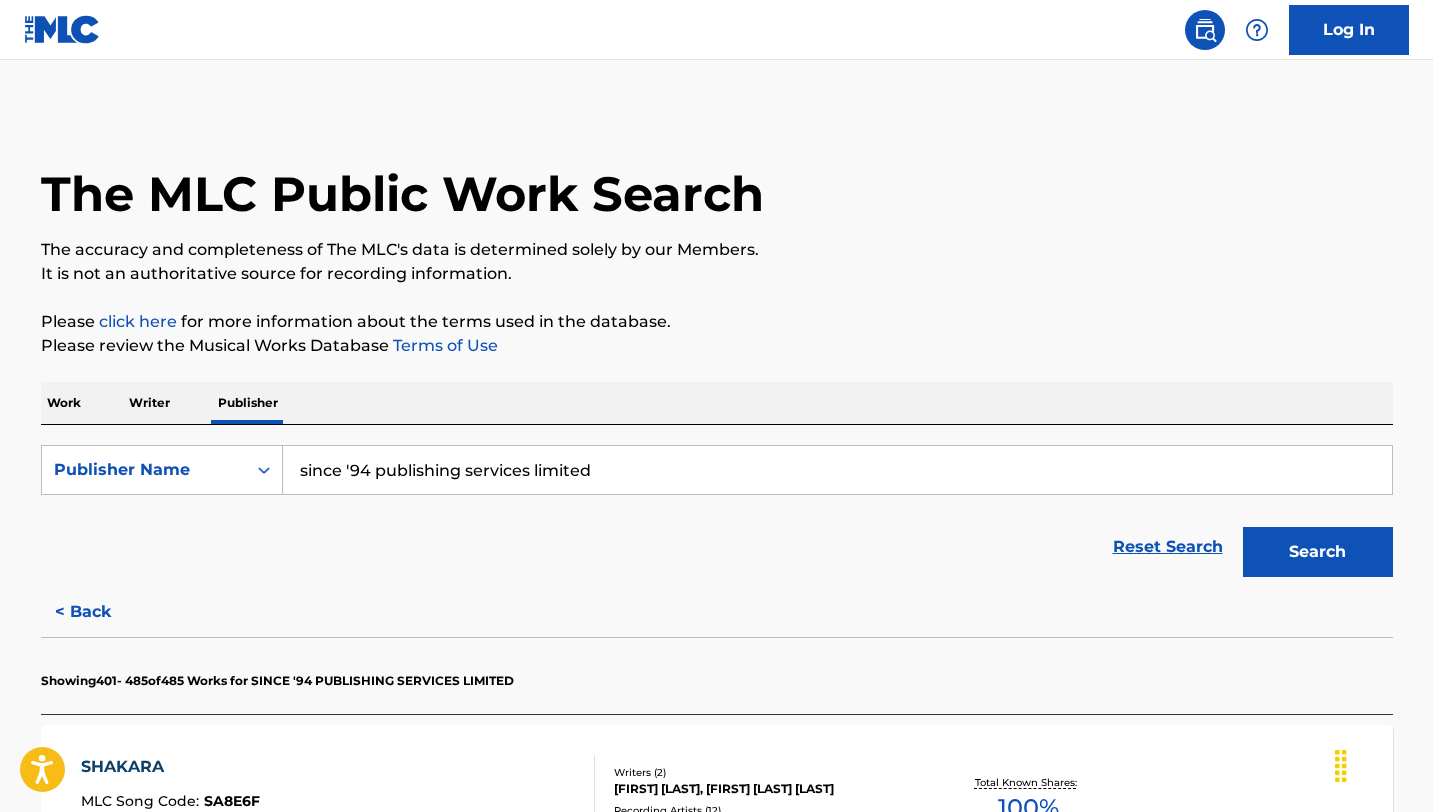 click on "Writer" at bounding box center (149, 403) 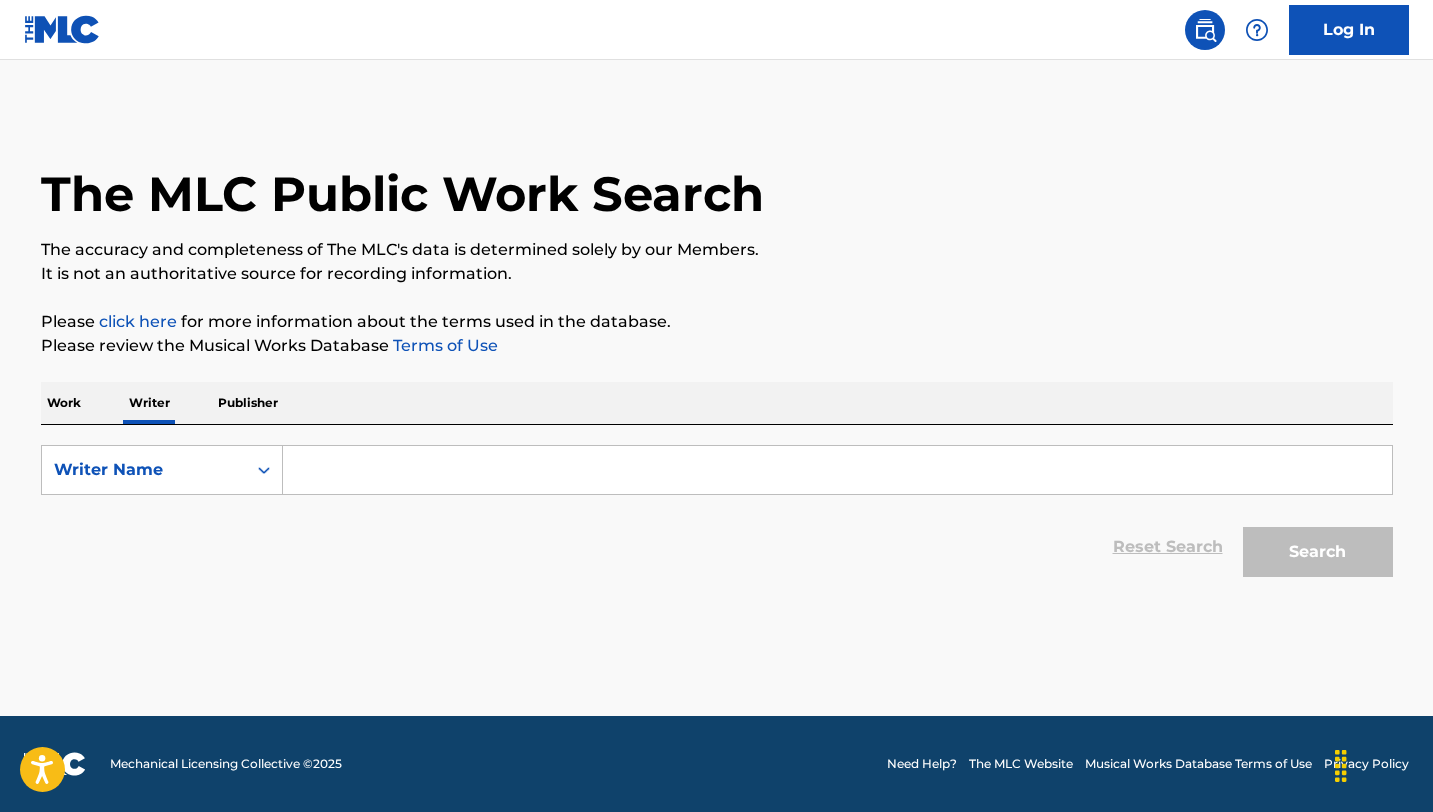 click on "Work" at bounding box center [64, 403] 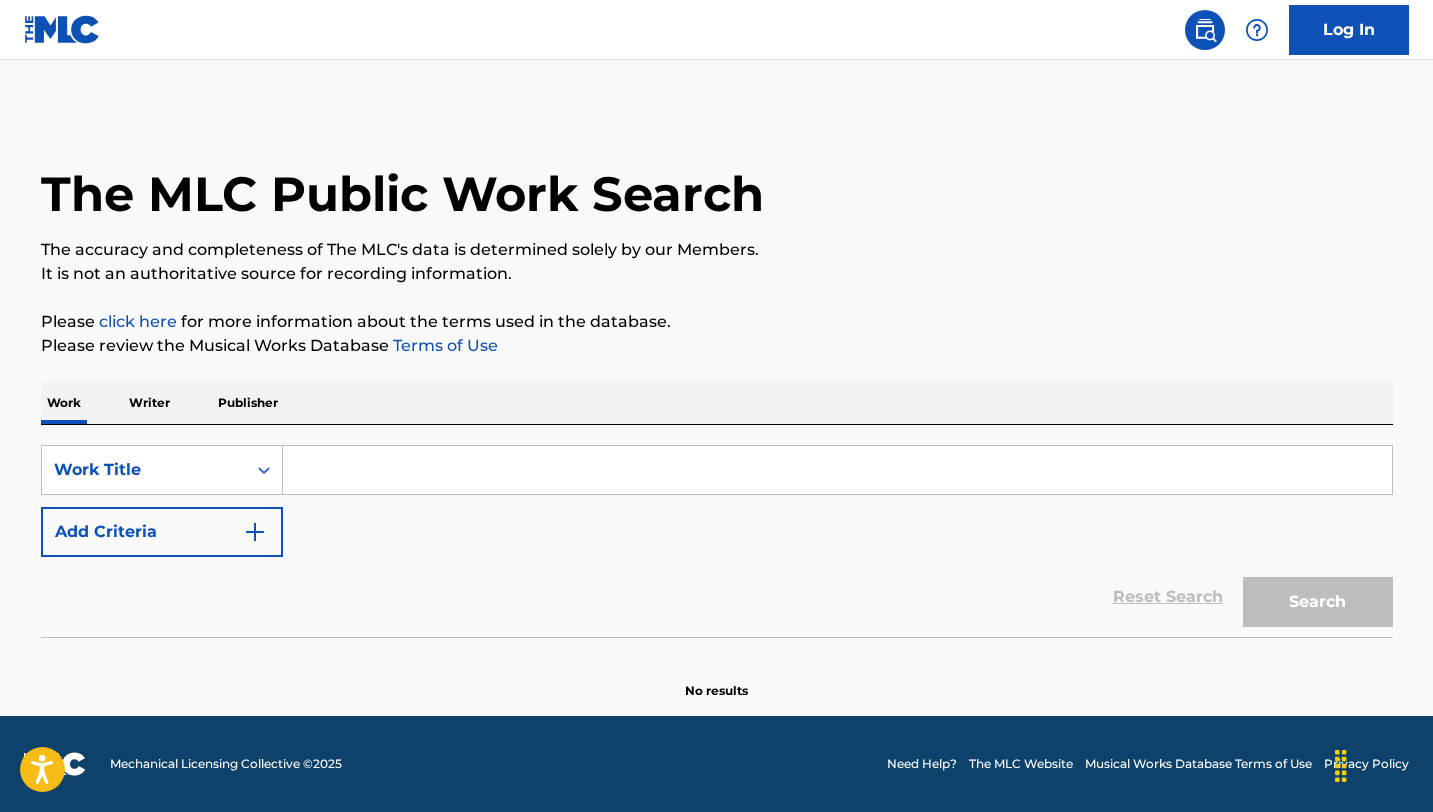 click on "Publisher" at bounding box center [248, 403] 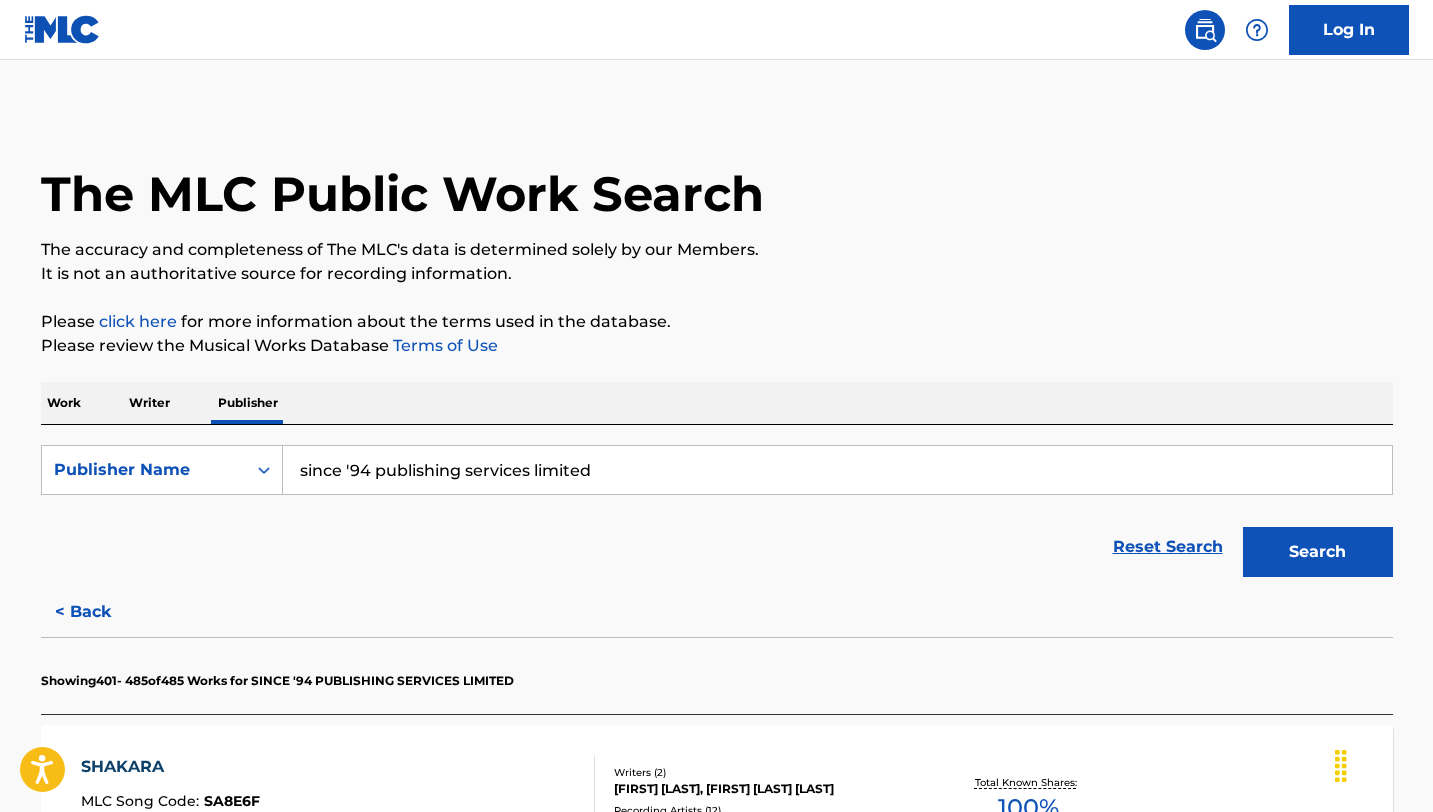drag, startPoint x: 604, startPoint y: 461, endPoint x: 367, endPoint y: 449, distance: 237.3036 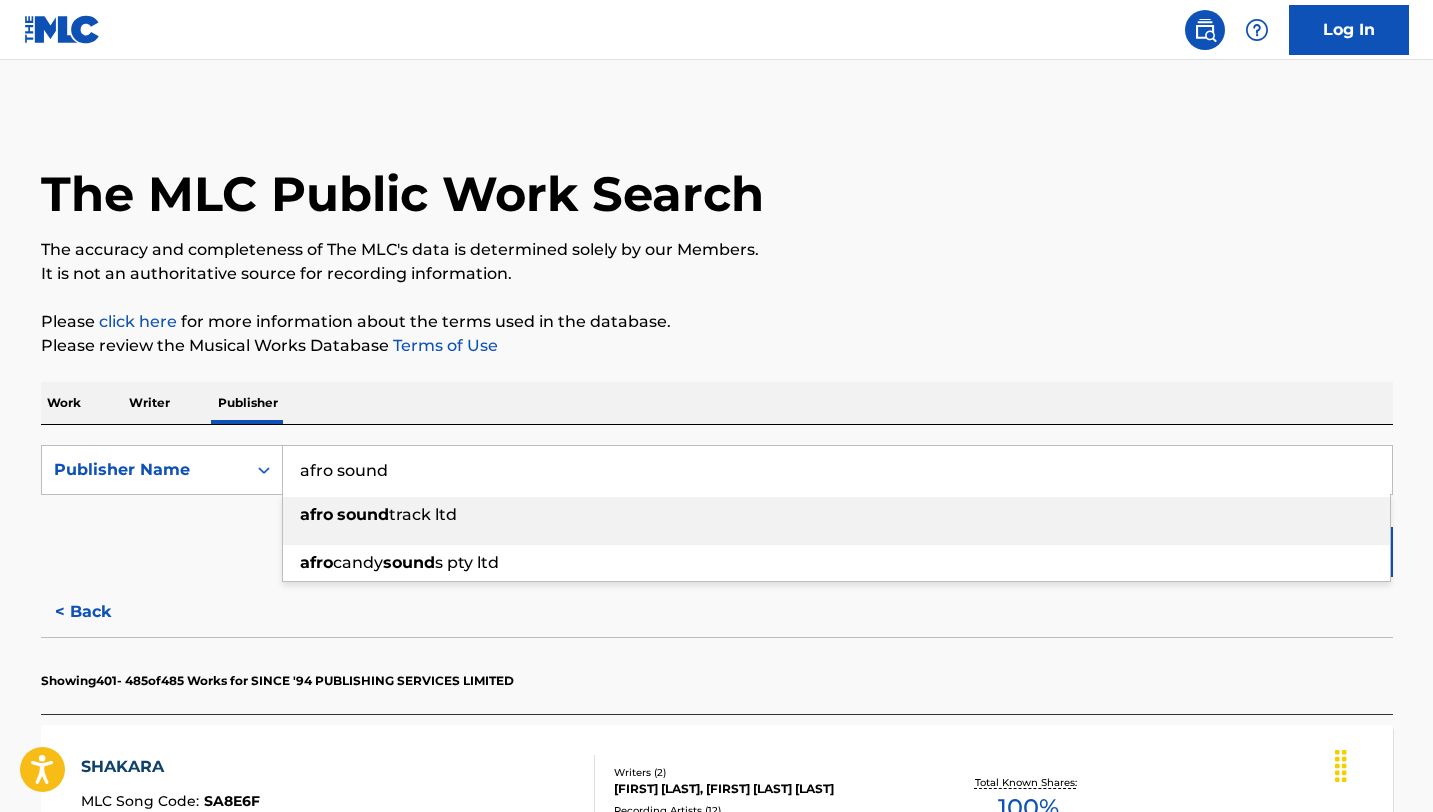 click on "sound" at bounding box center [363, 514] 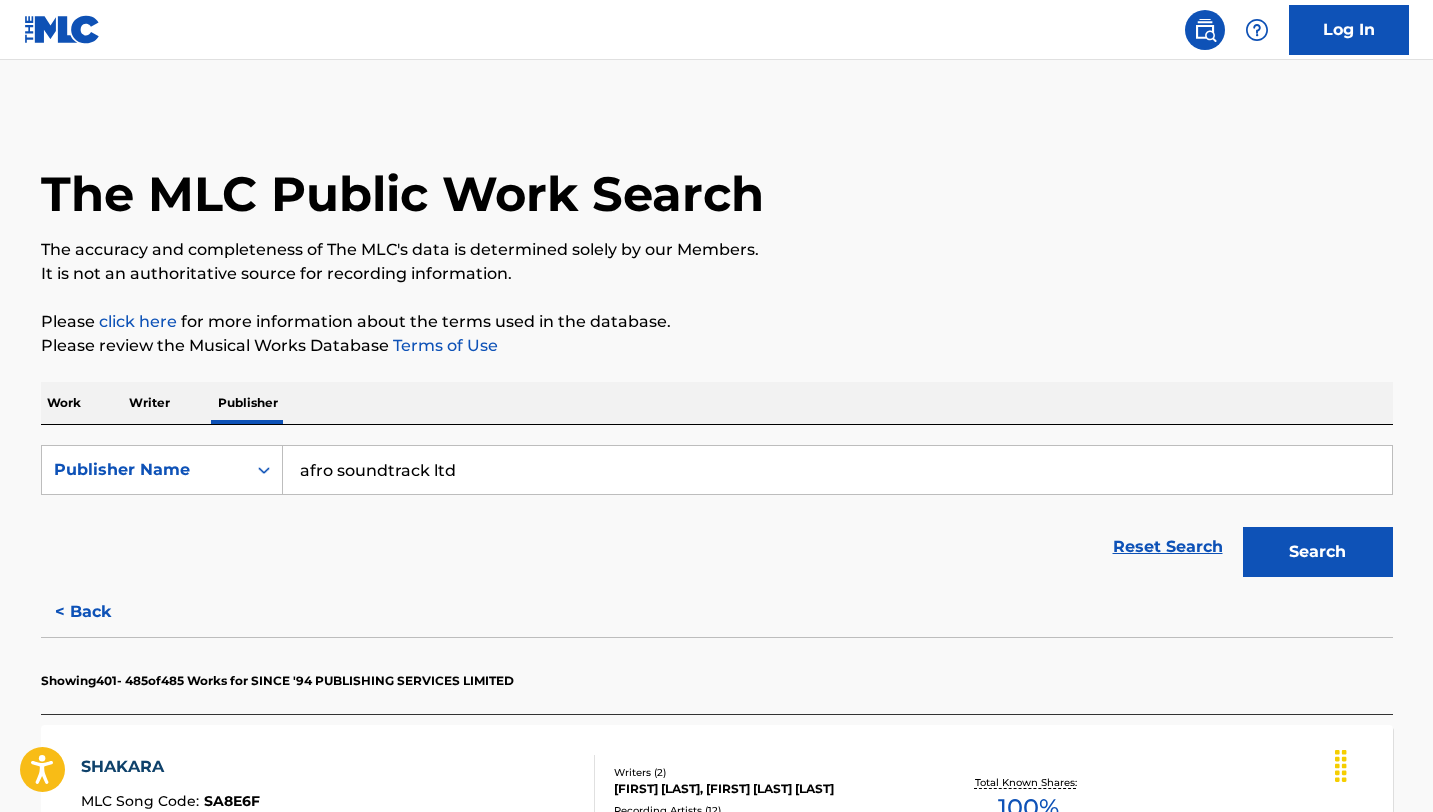 click on "Search" at bounding box center (1318, 552) 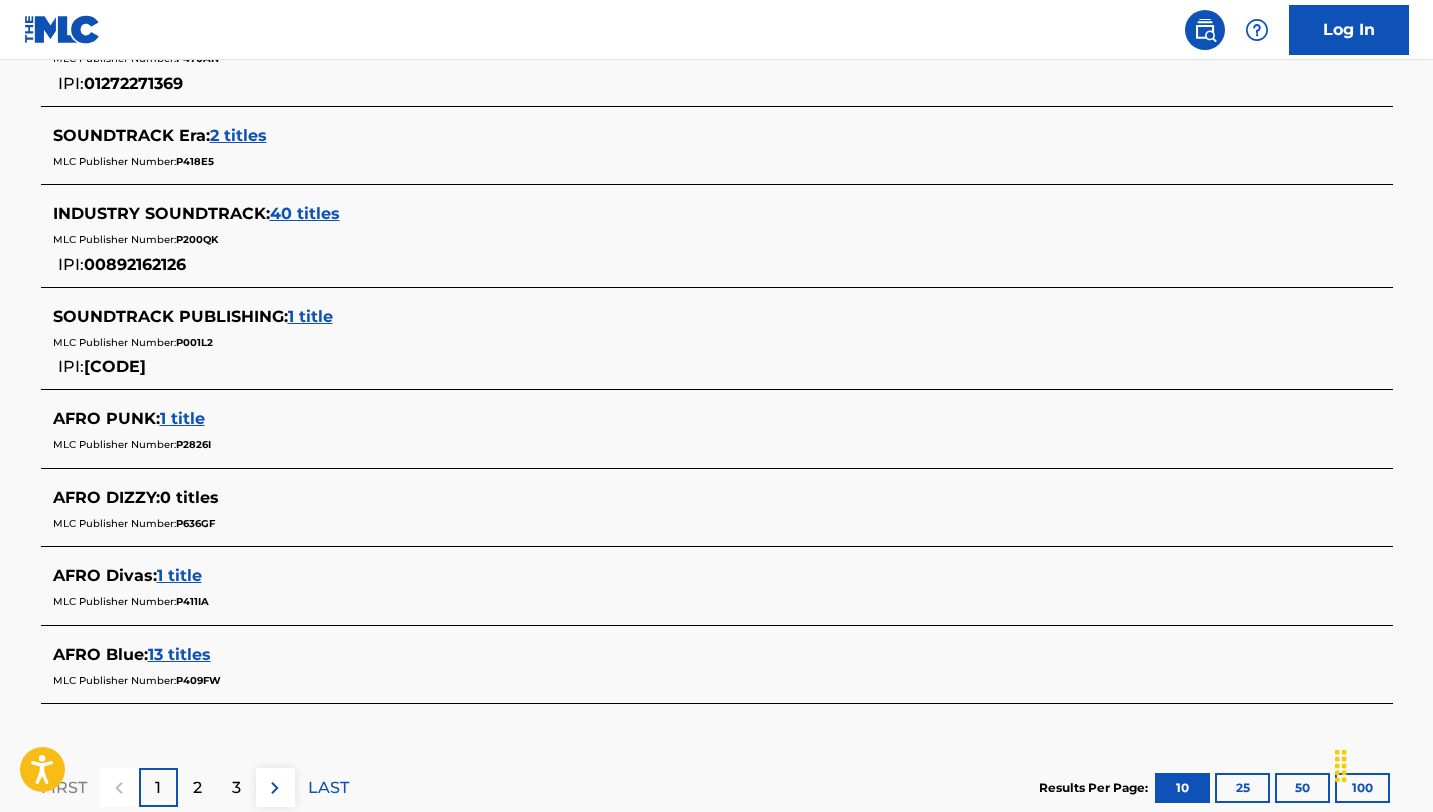scroll, scrollTop: 888, scrollLeft: 0, axis: vertical 